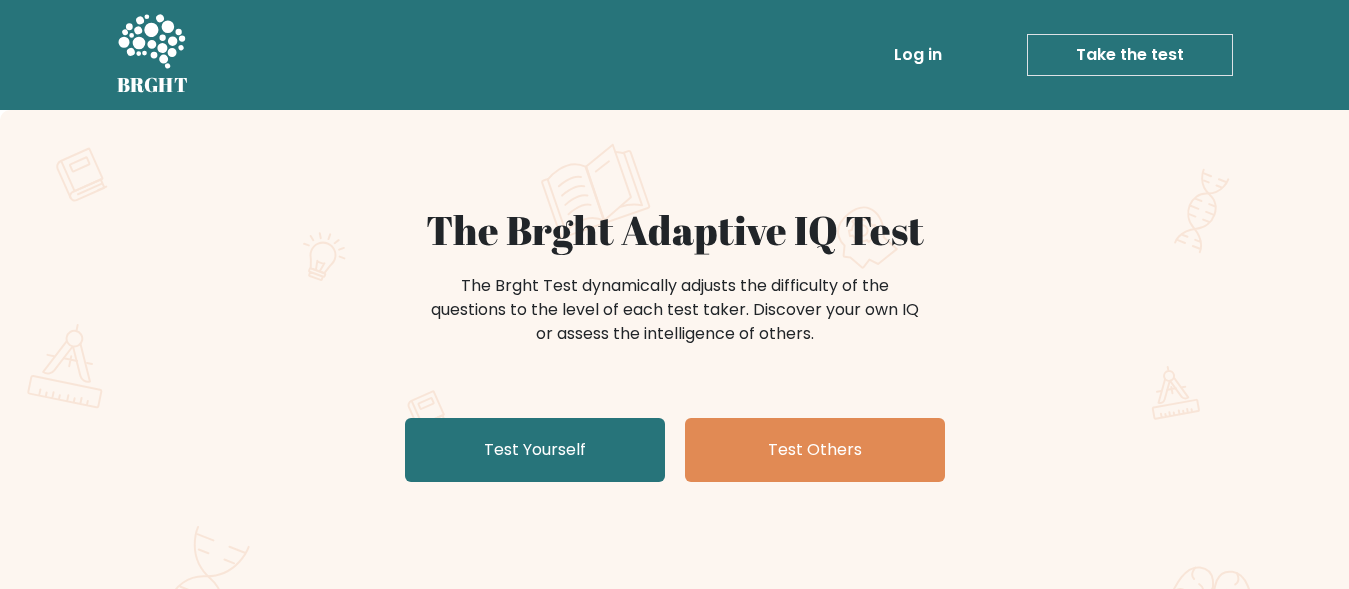 scroll, scrollTop: 0, scrollLeft: 0, axis: both 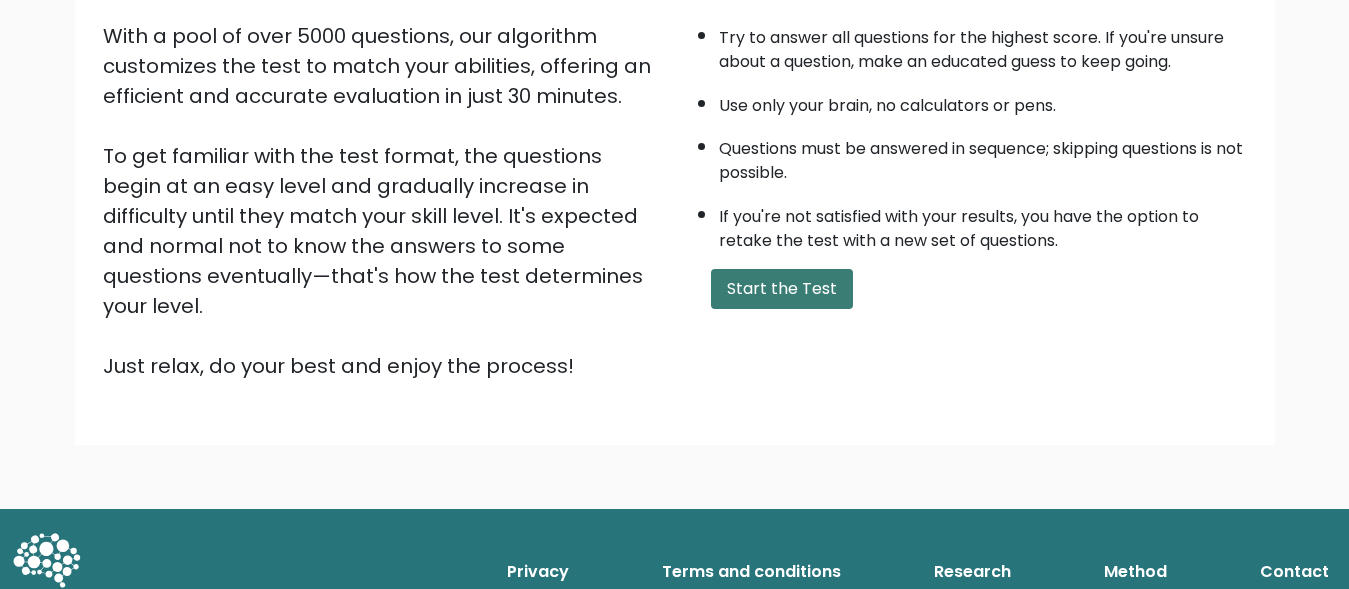 click on "Start the Test" at bounding box center [782, 289] 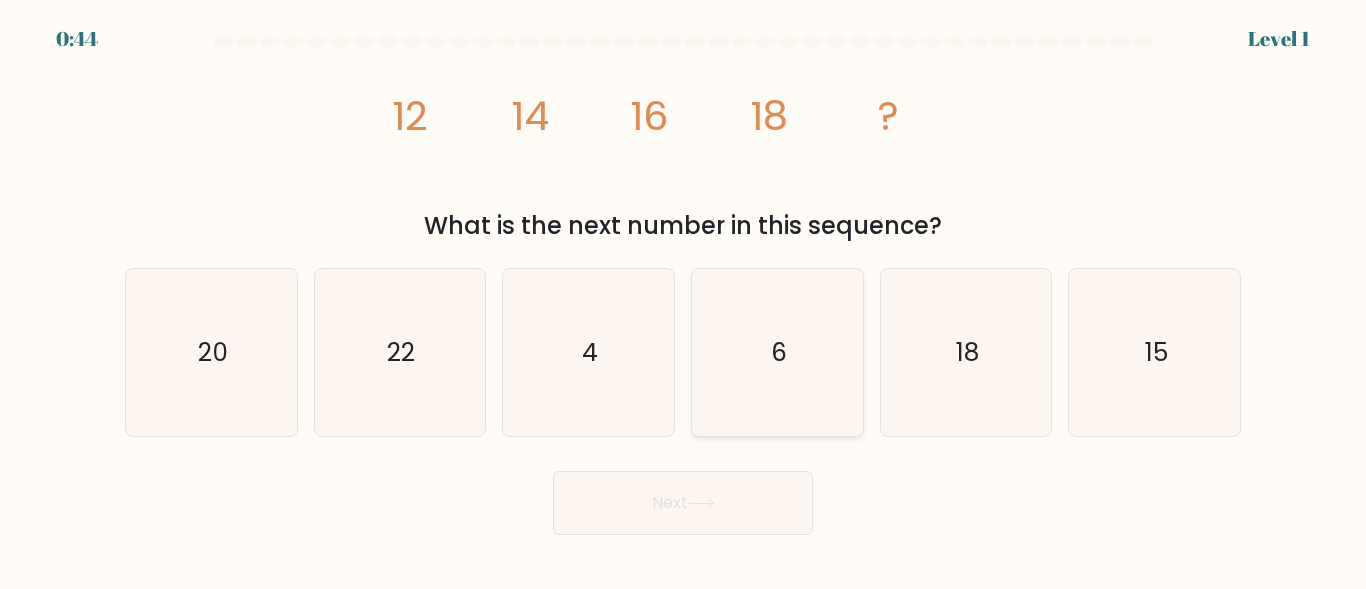 scroll, scrollTop: 0, scrollLeft: 0, axis: both 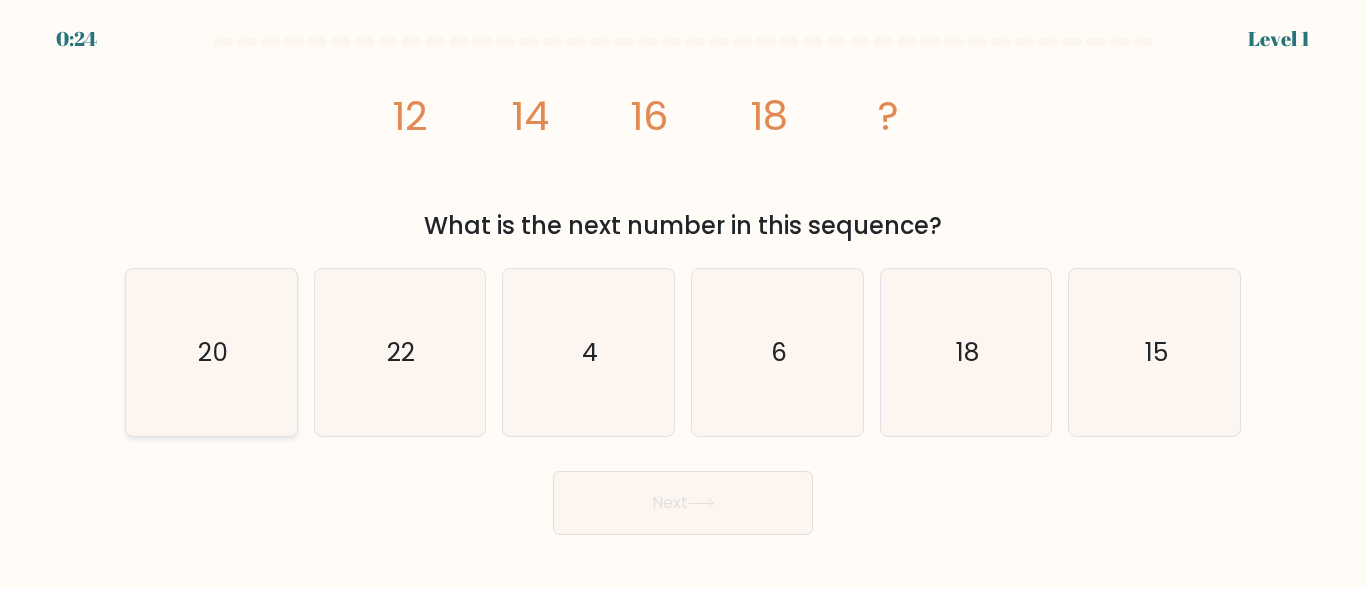 click on "20" 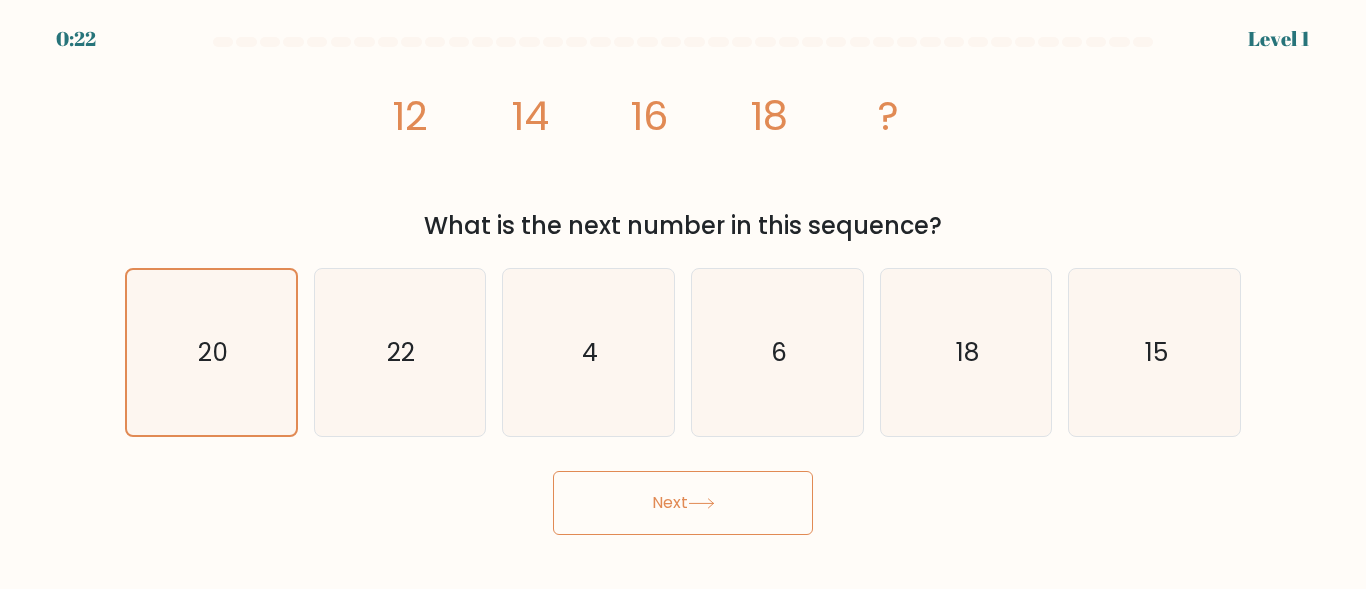 click on "Next" at bounding box center [683, 503] 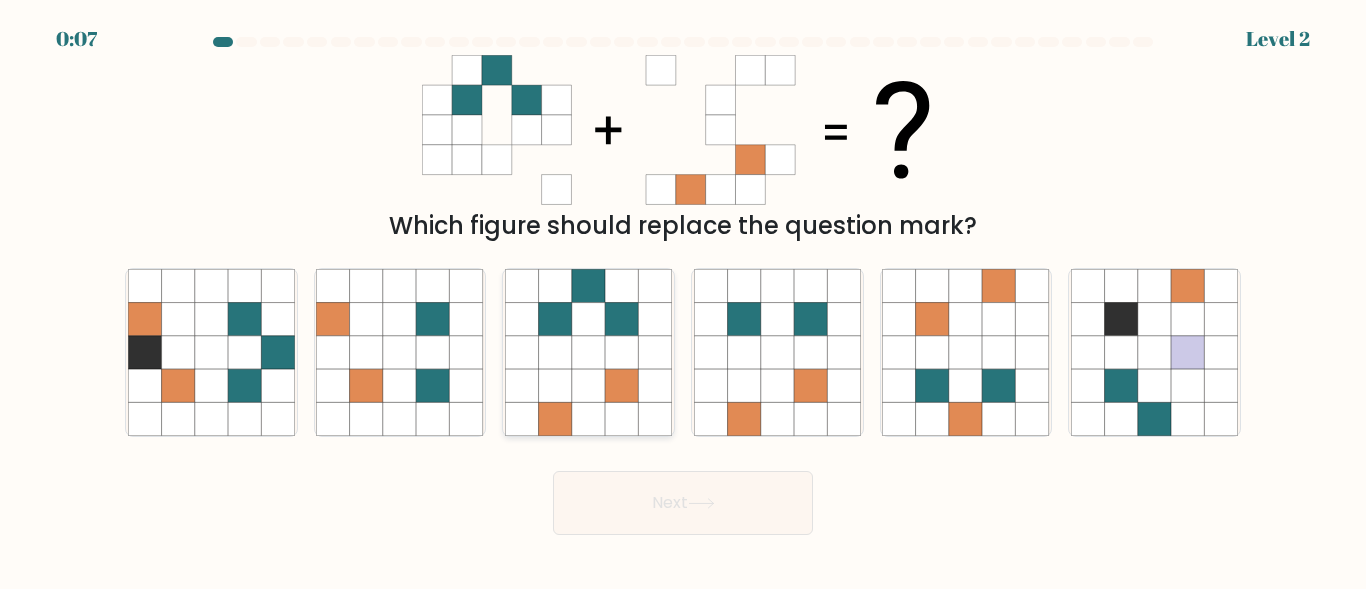 click 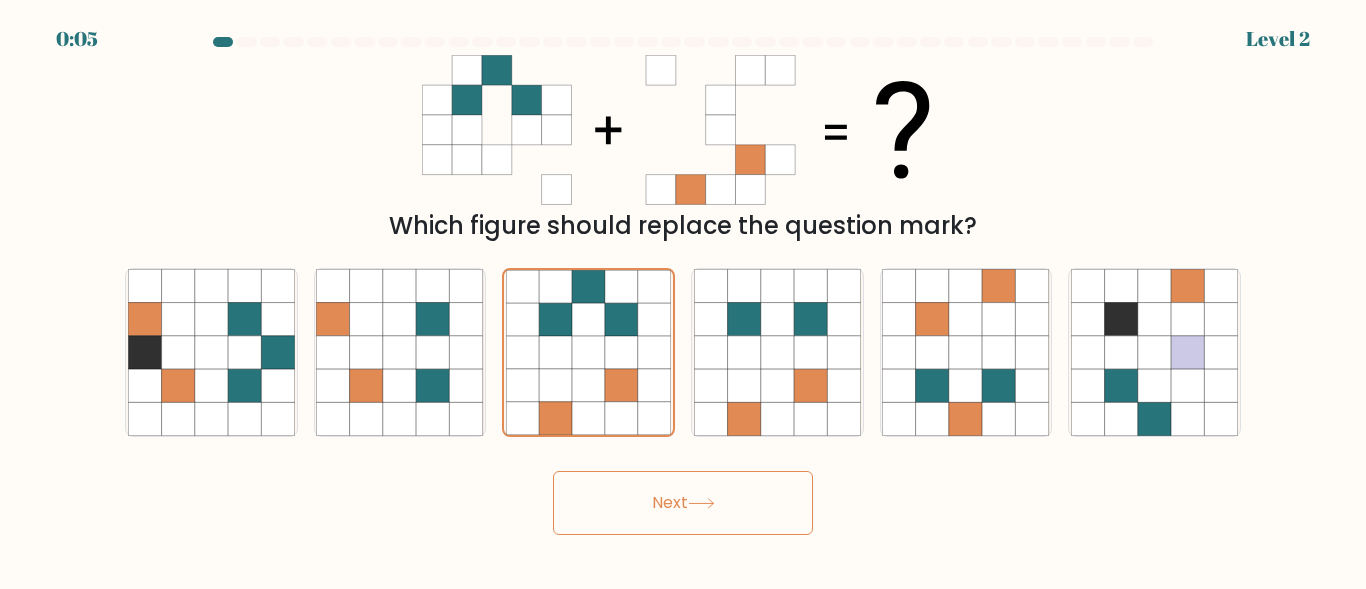 click on "Next" at bounding box center [683, 503] 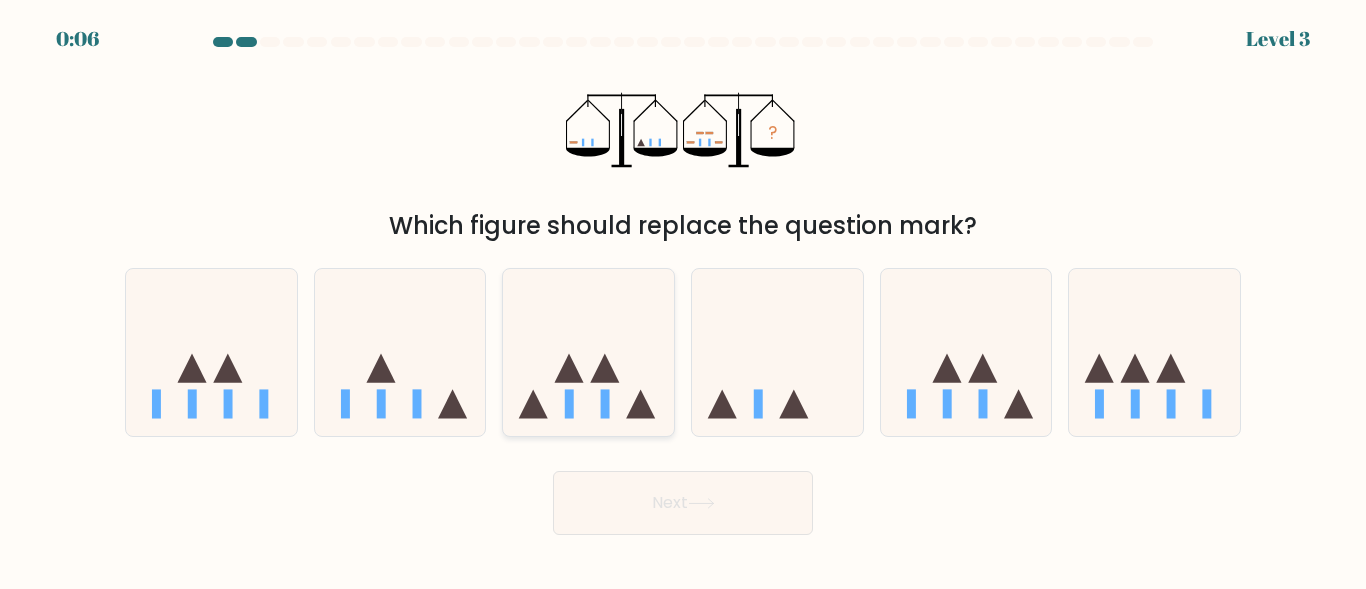 click 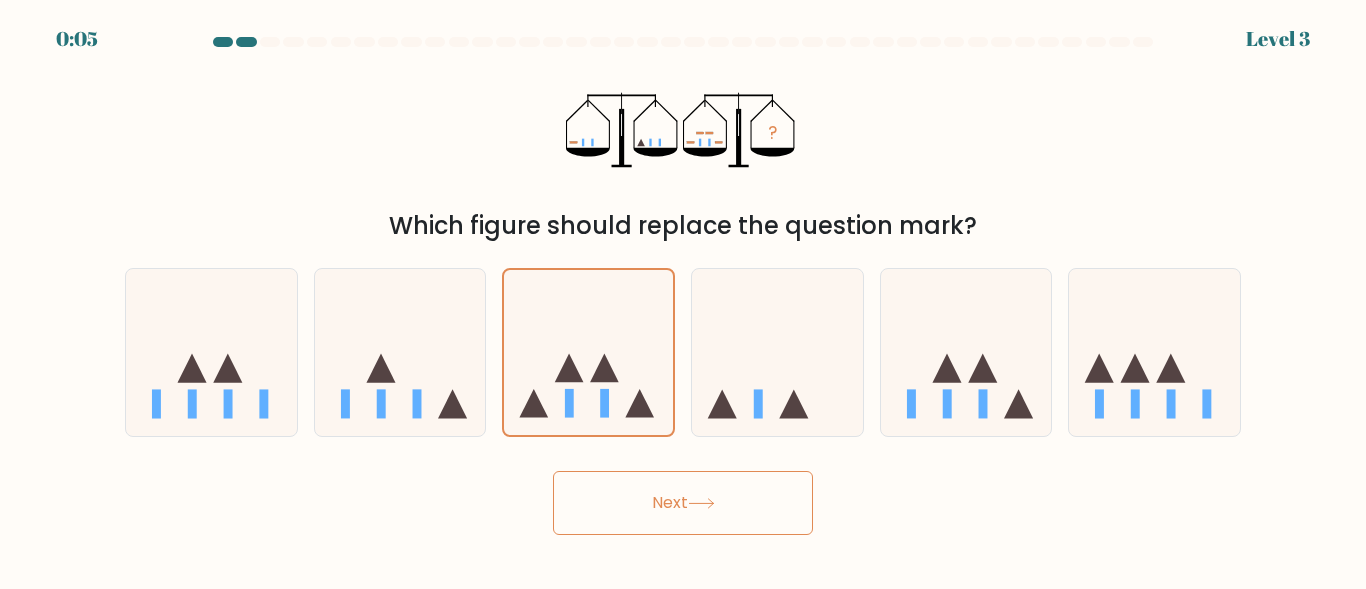 click on "Next" at bounding box center (683, 503) 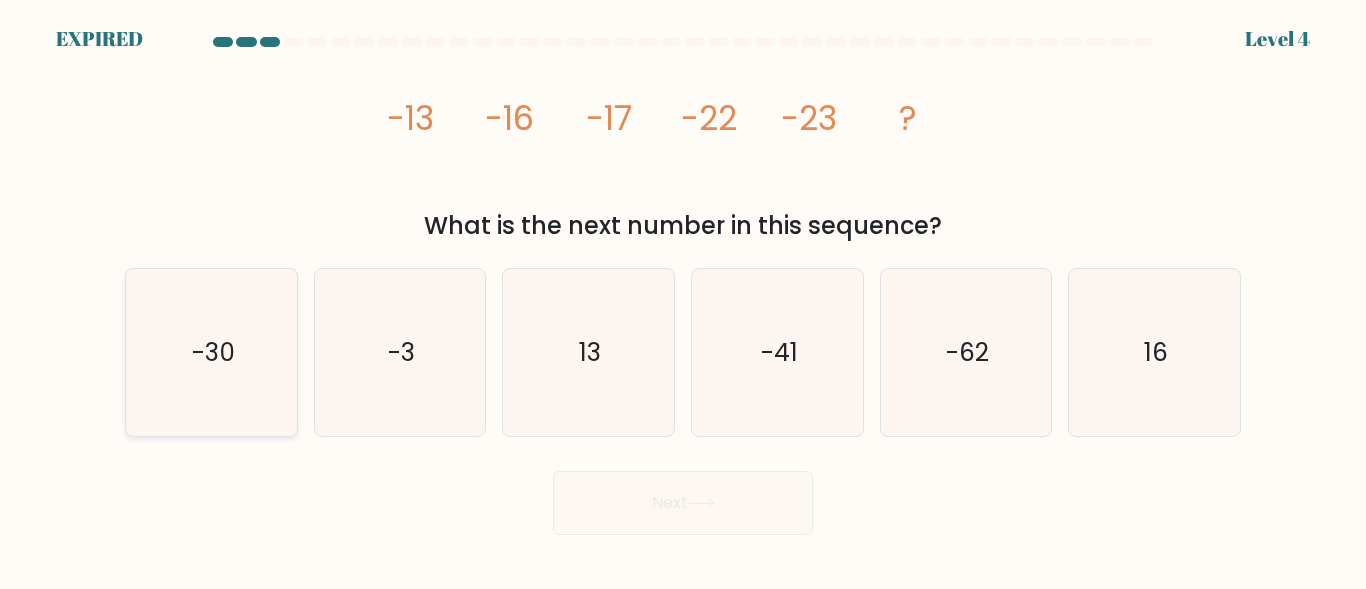click on "-30" 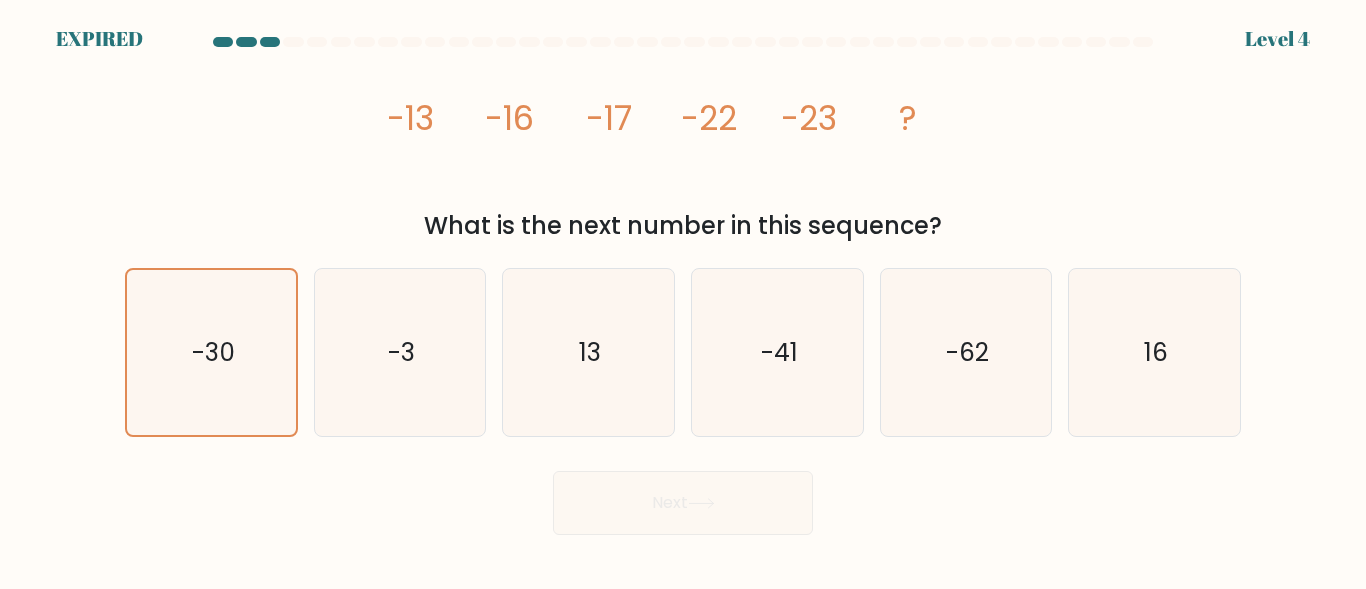 click on "Next" at bounding box center (683, 498) 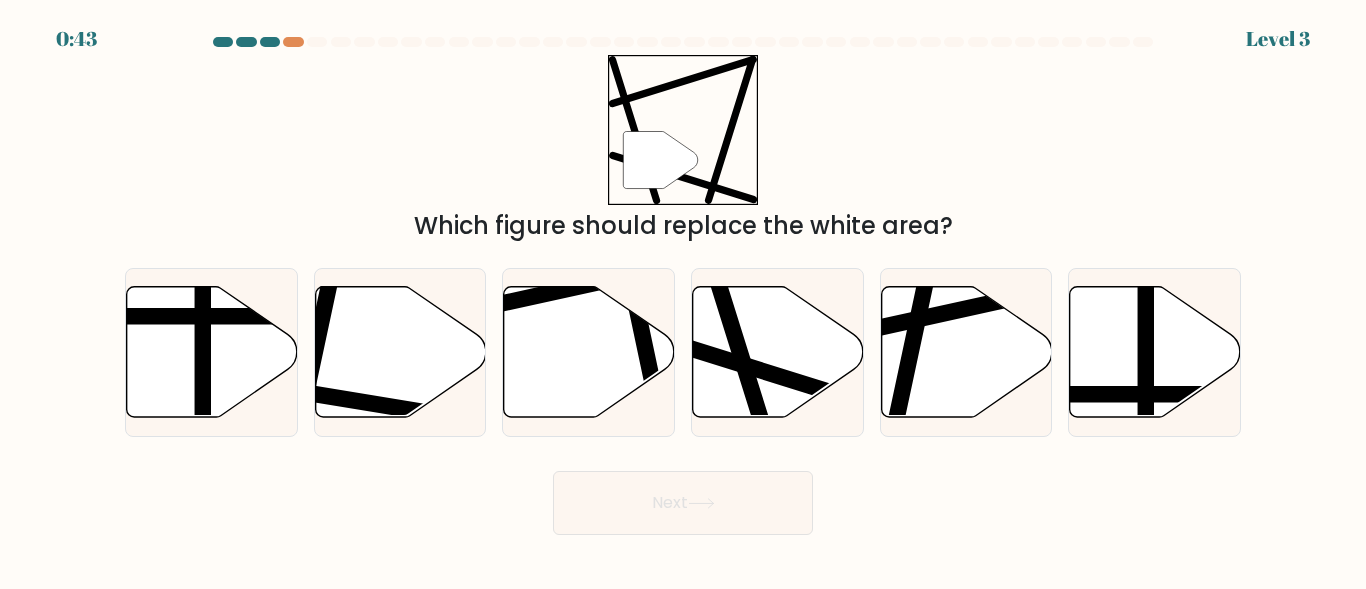 scroll, scrollTop: 0, scrollLeft: 0, axis: both 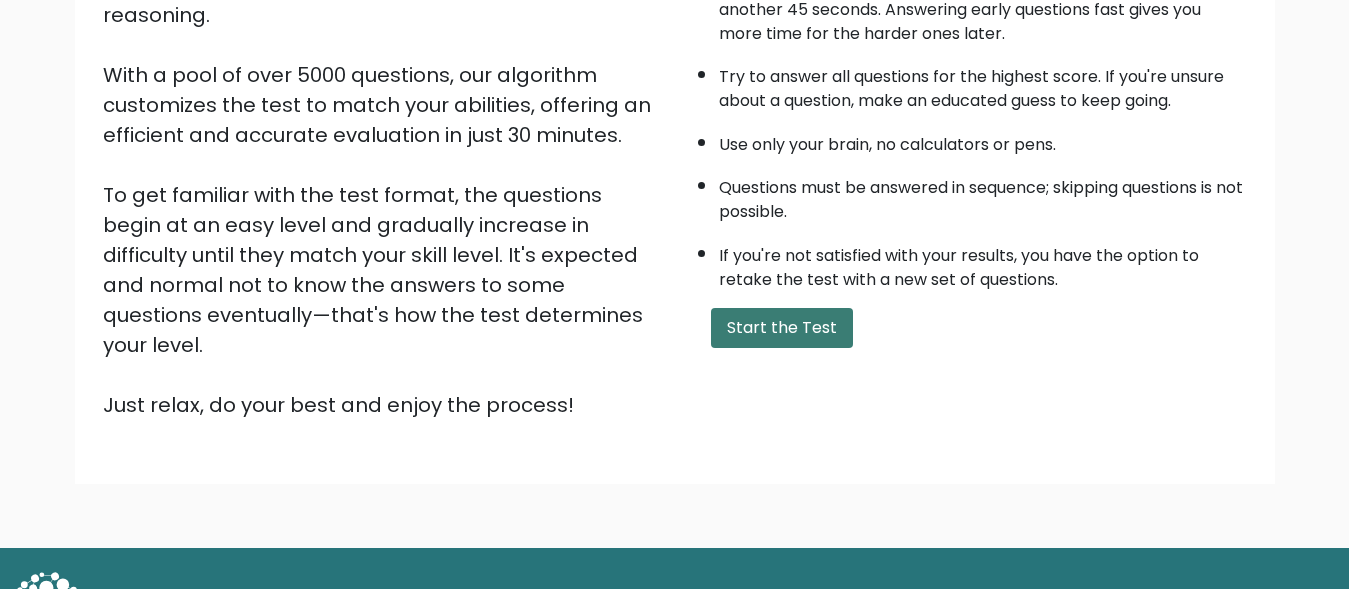 click on "Start the Test" at bounding box center (782, 328) 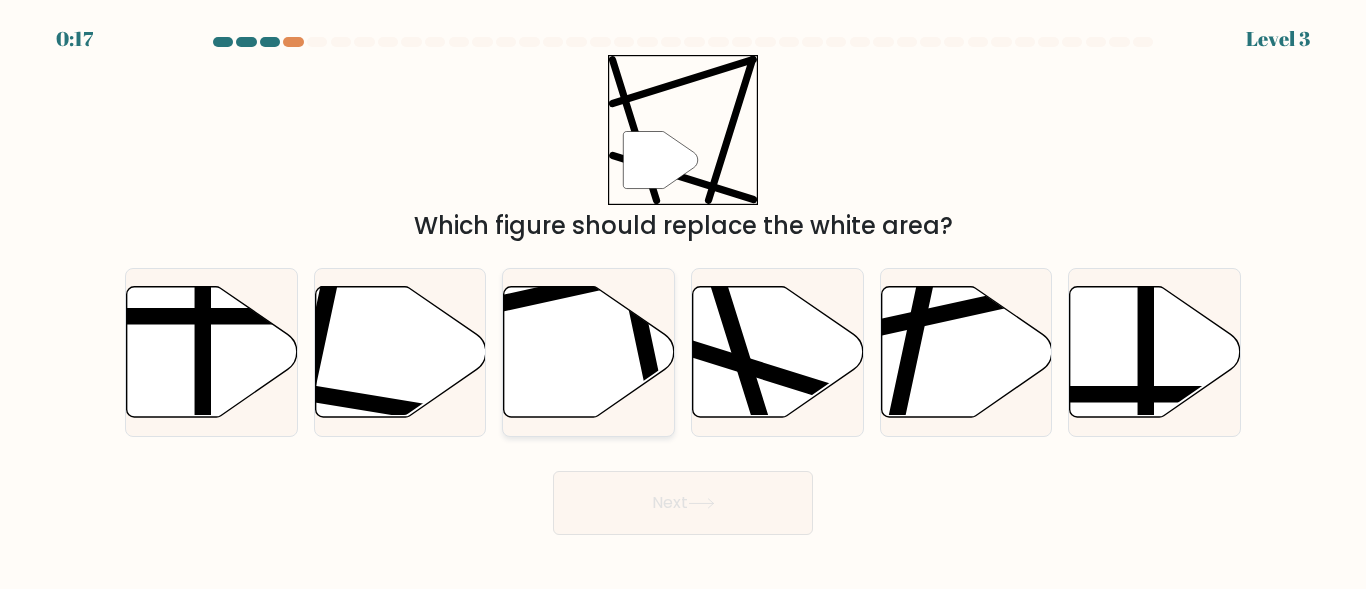 scroll, scrollTop: 0, scrollLeft: 0, axis: both 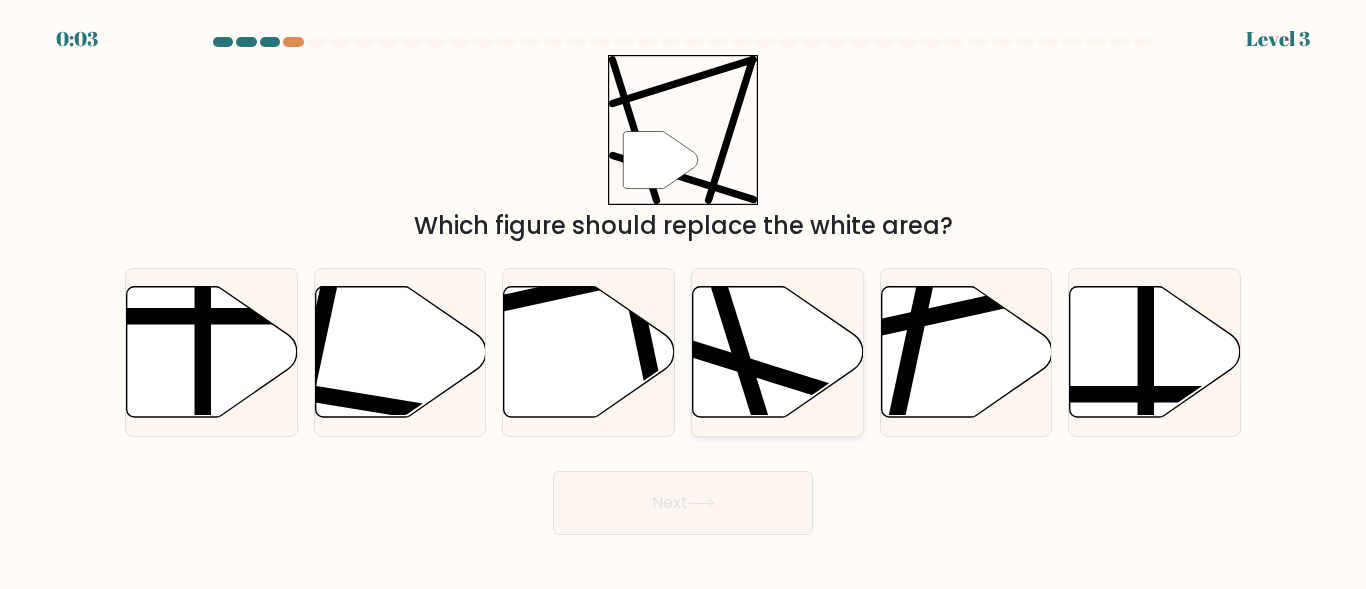 click 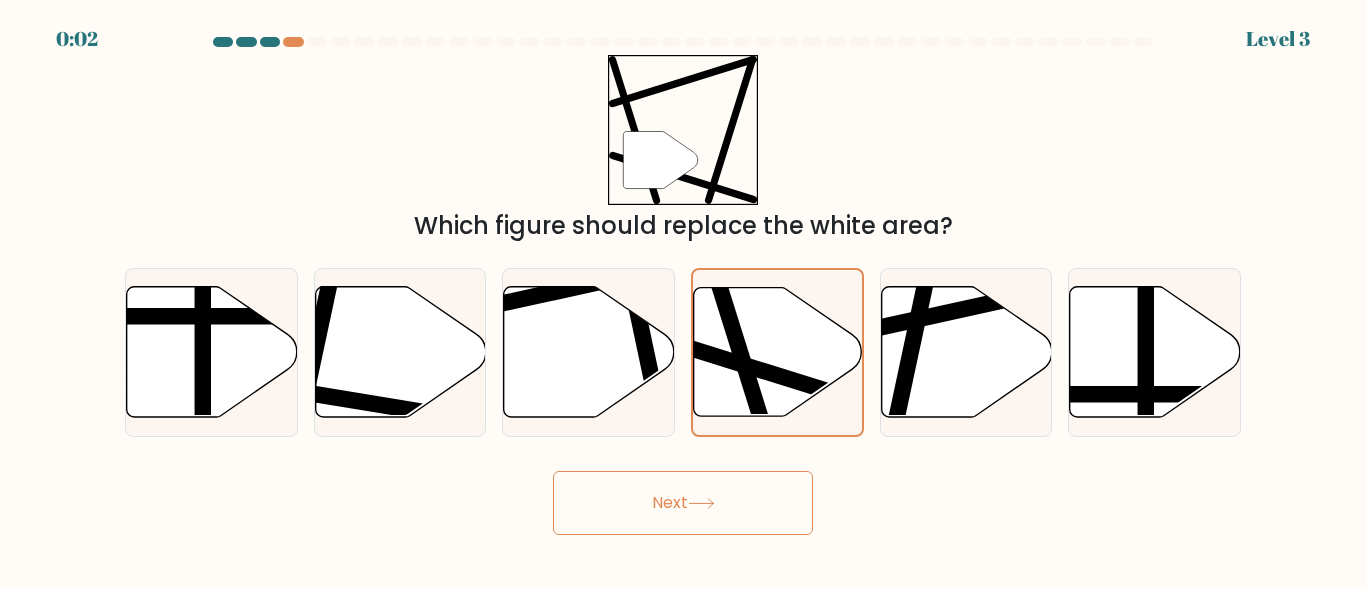 click 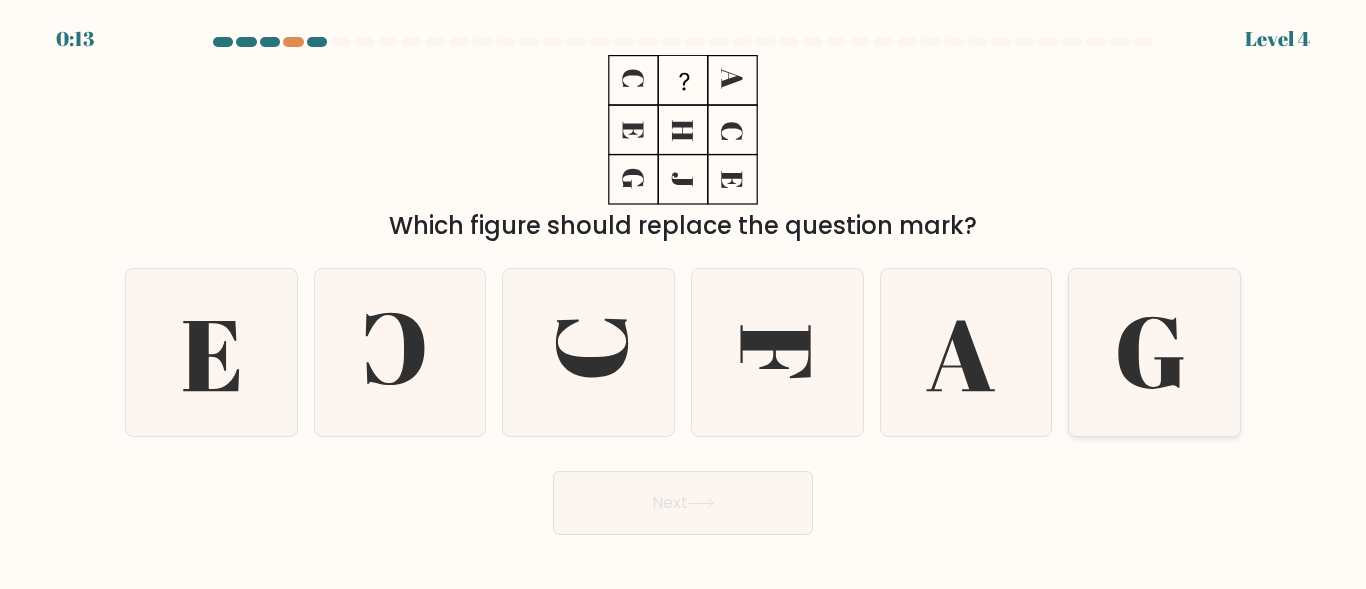 click 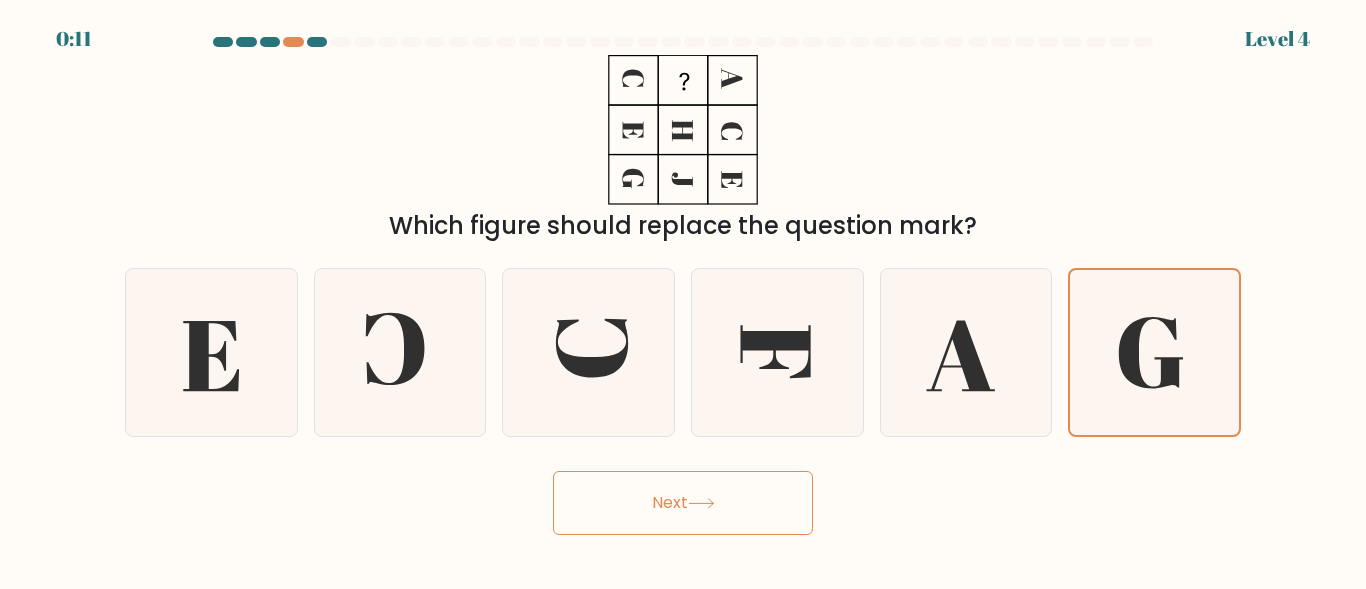 click on "Next" at bounding box center [683, 503] 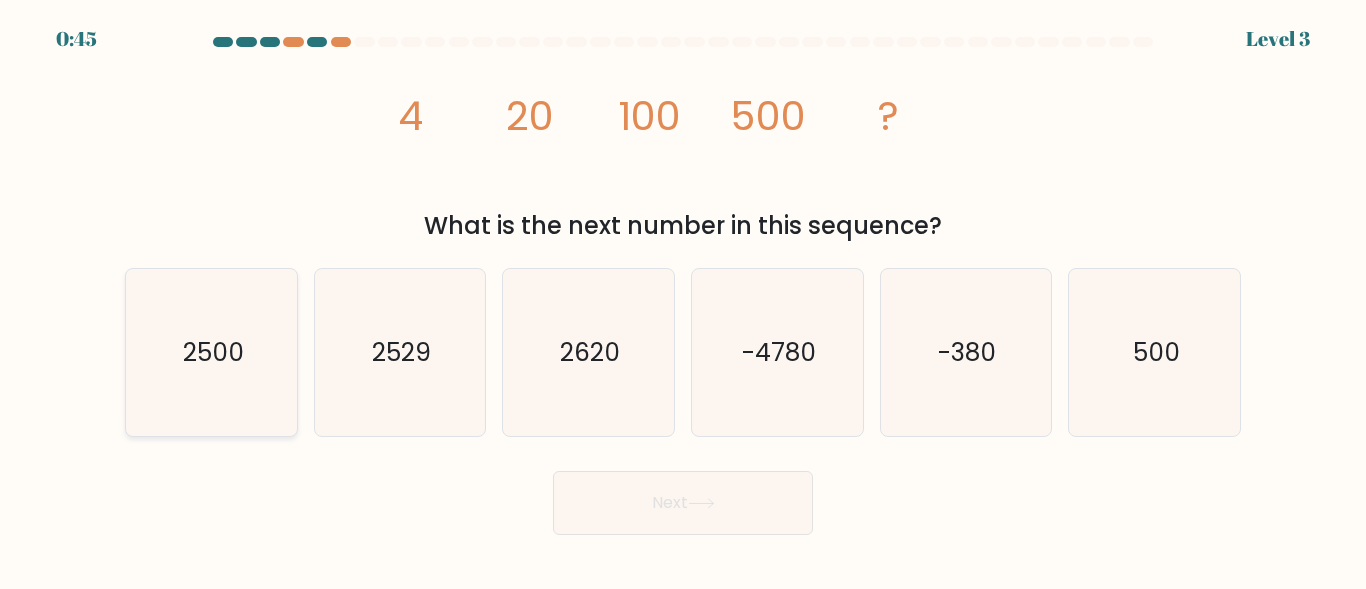 click on "2500" 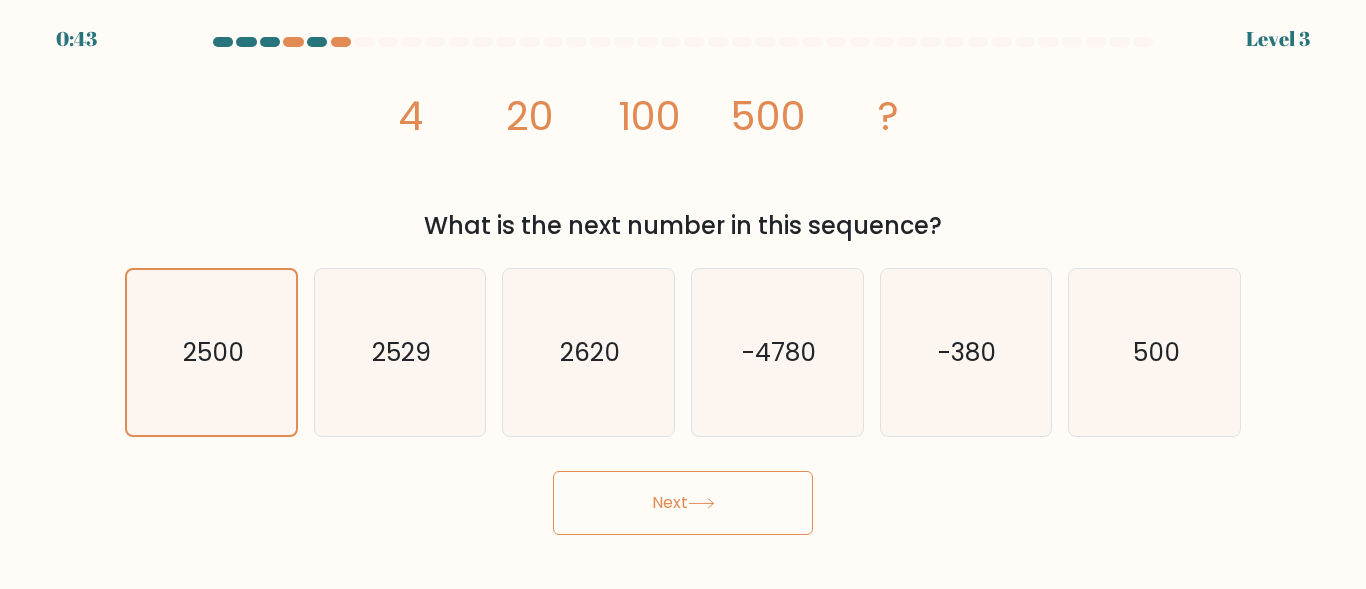 click on "Next" at bounding box center [683, 503] 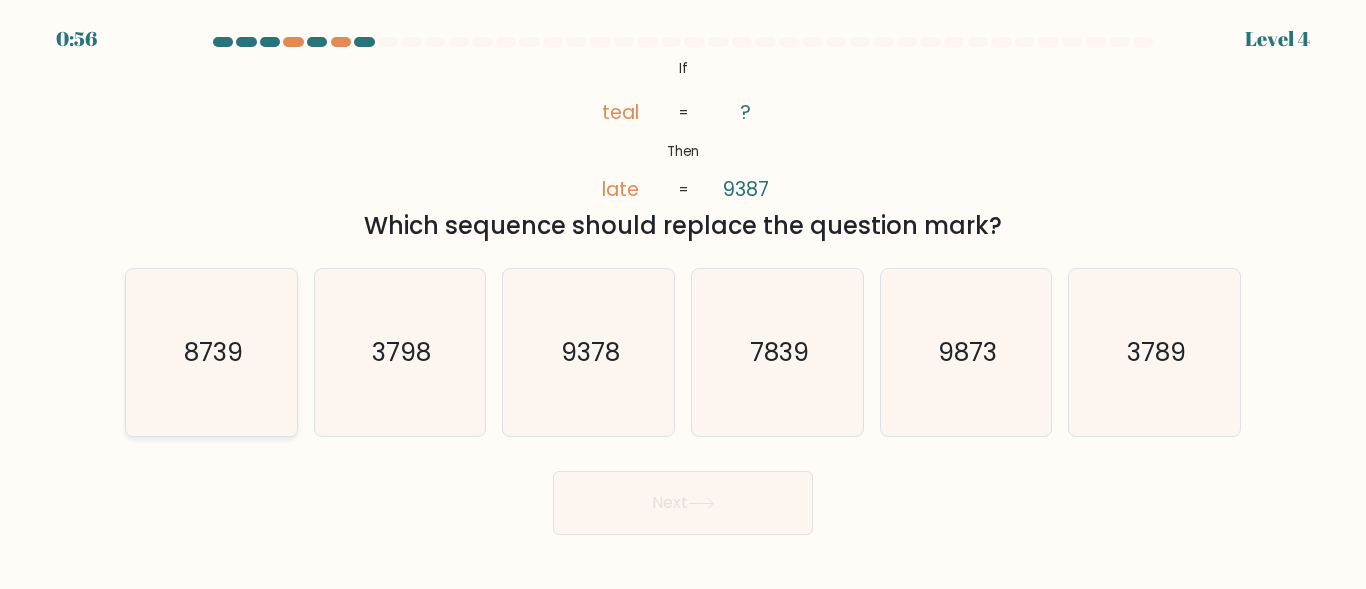 click on "8739" 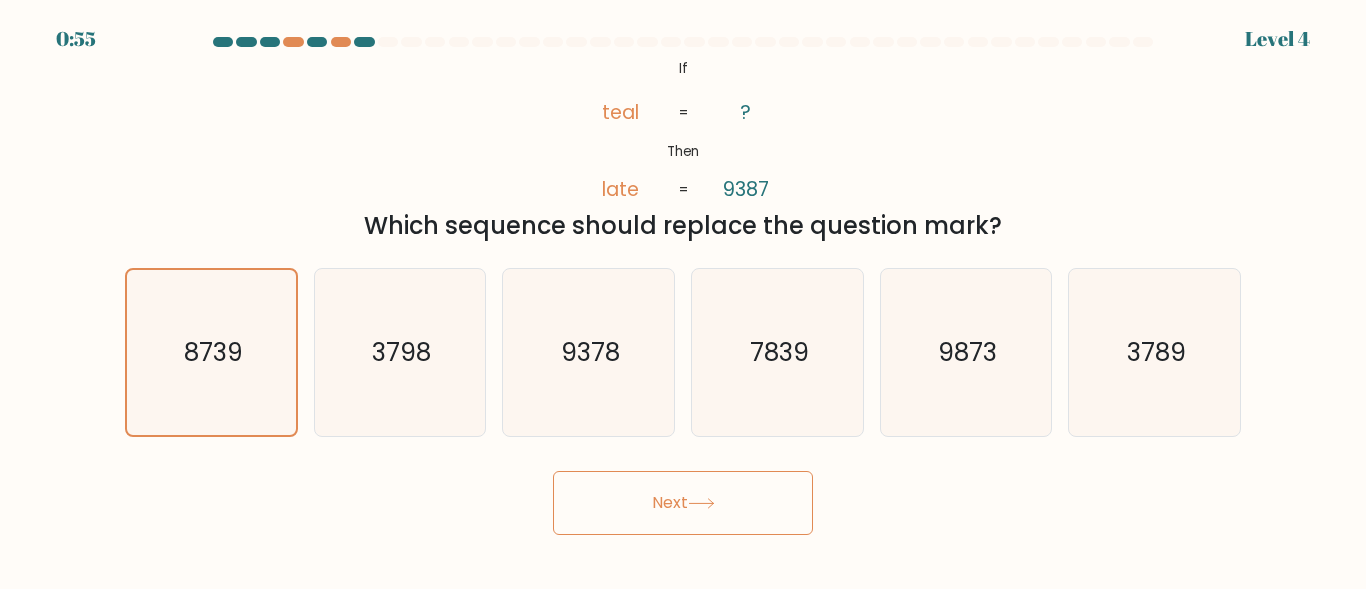 click 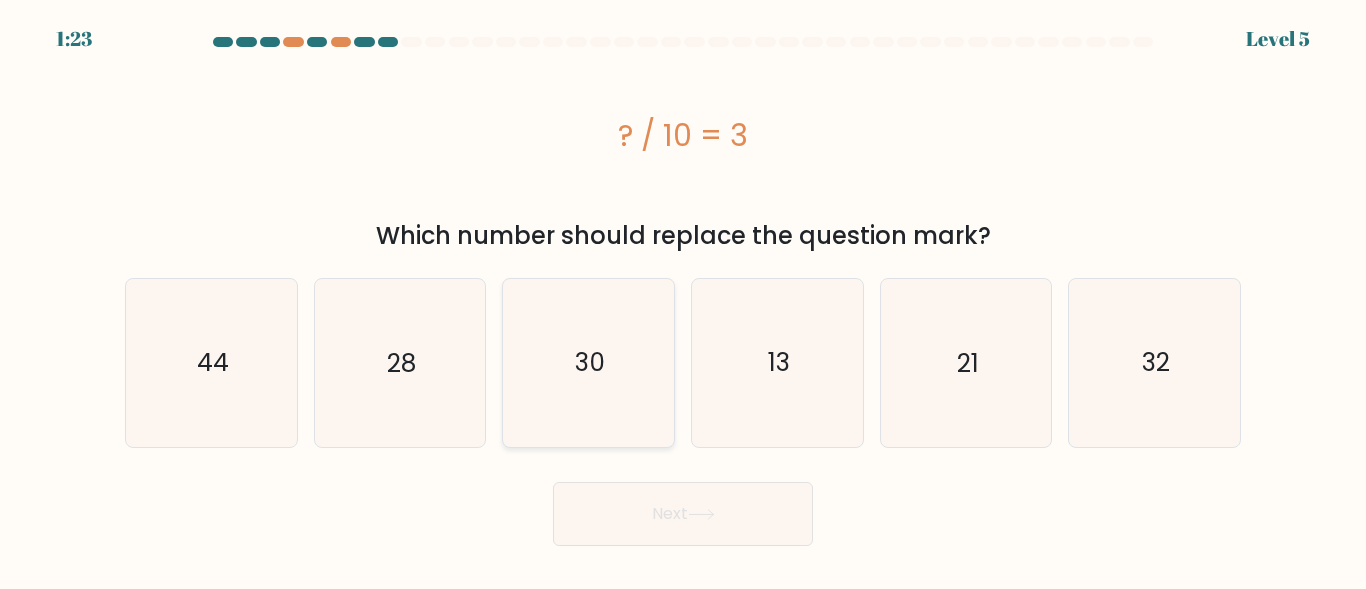 click on "30" 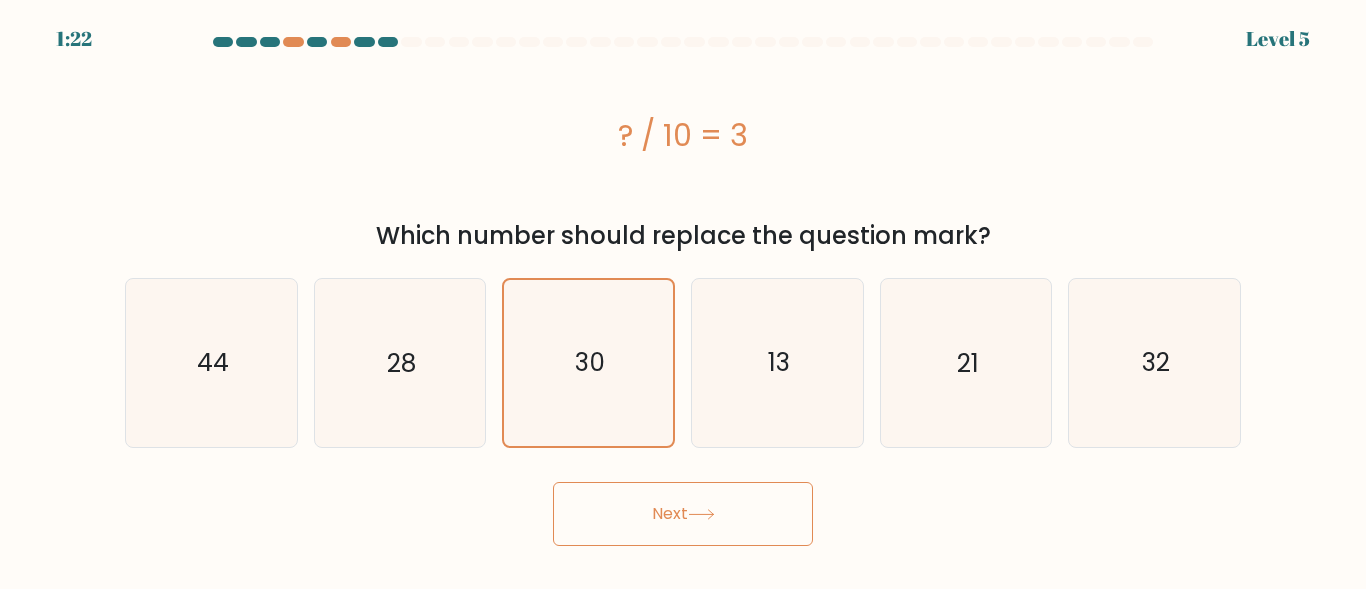 click on "Next" at bounding box center (683, 514) 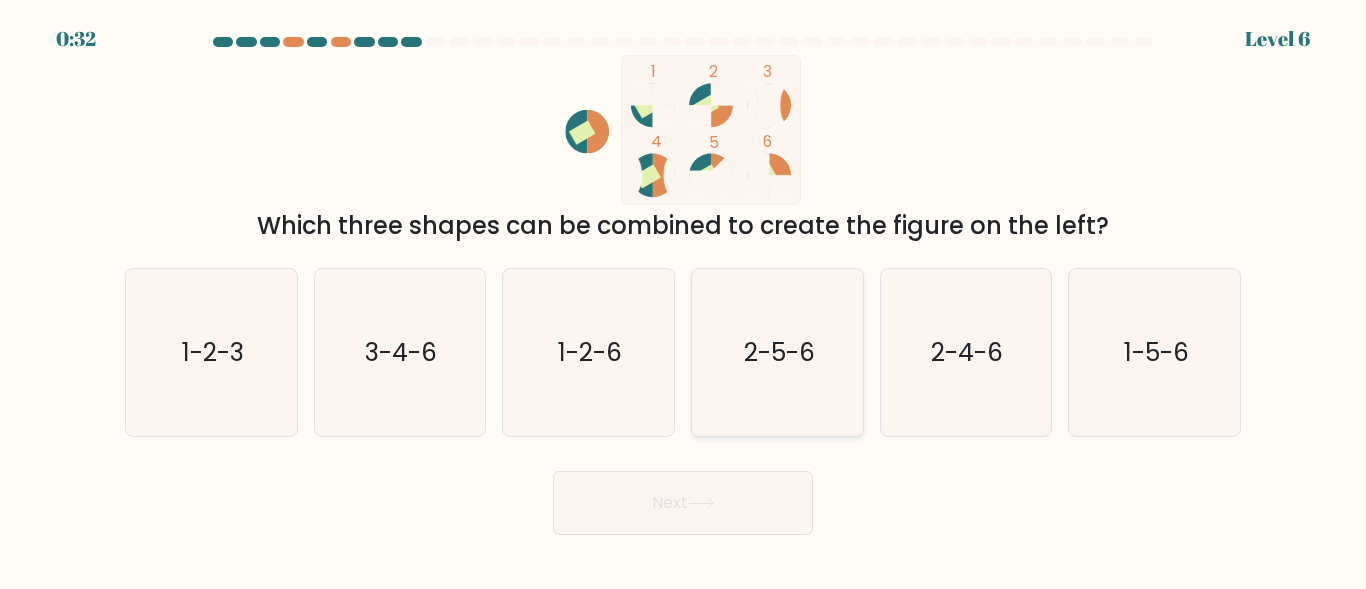 click on "2-5-6" 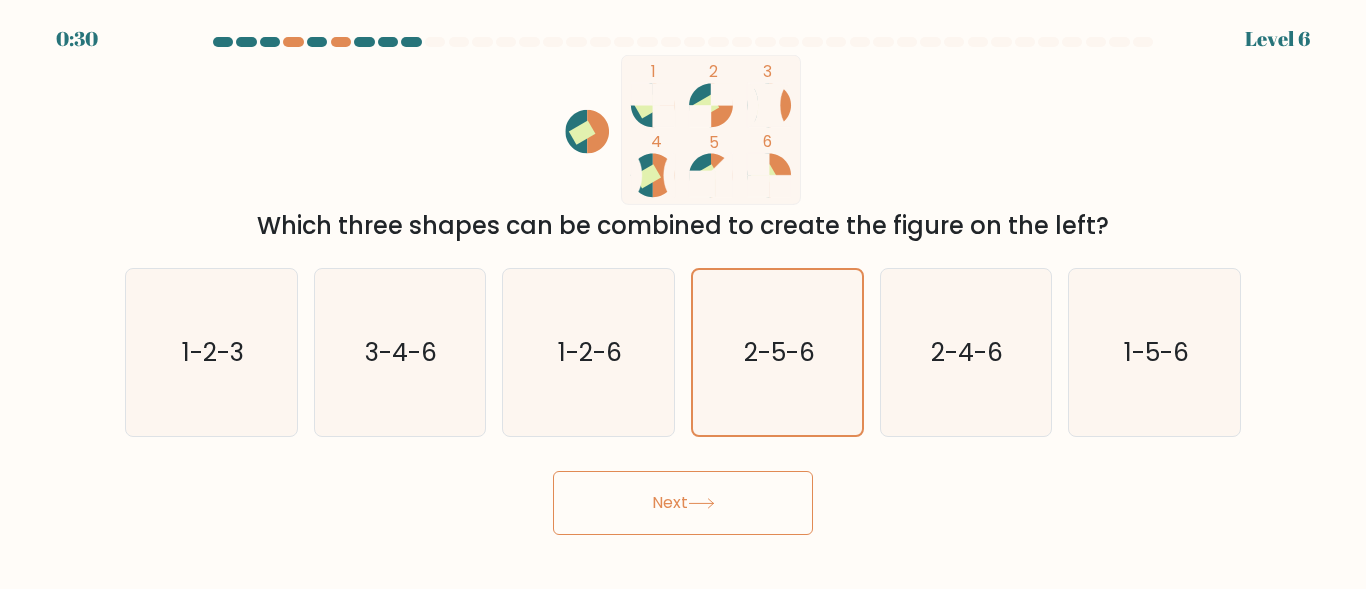 click on "Next" at bounding box center (683, 503) 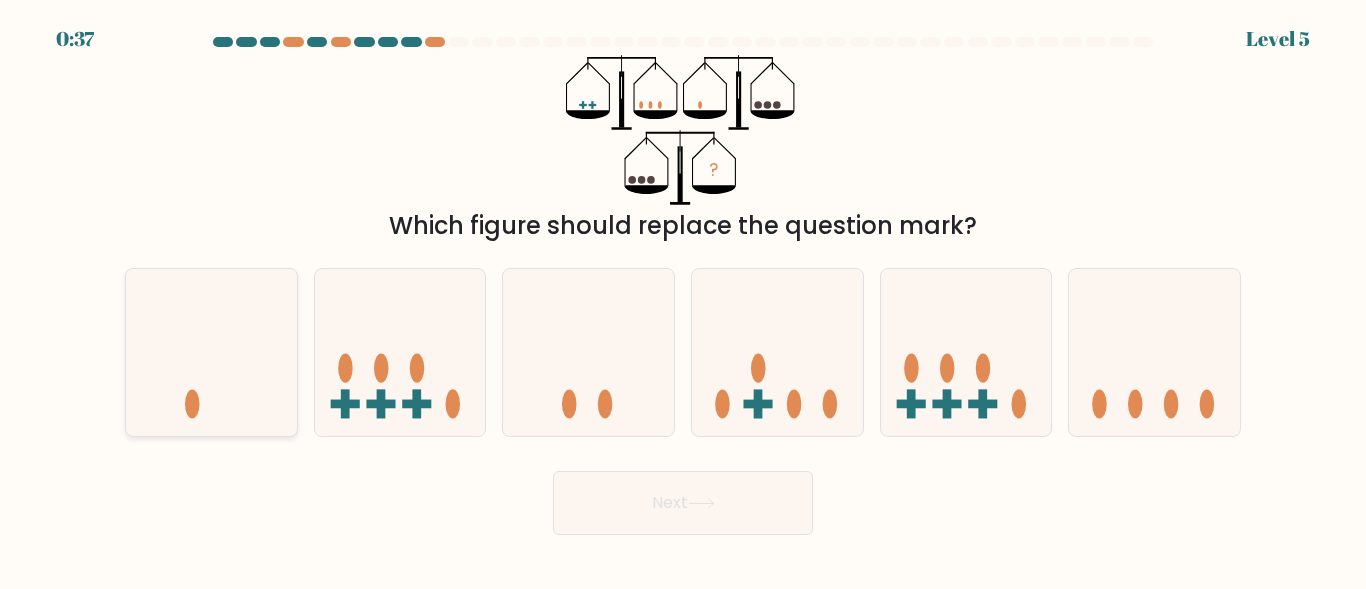 click 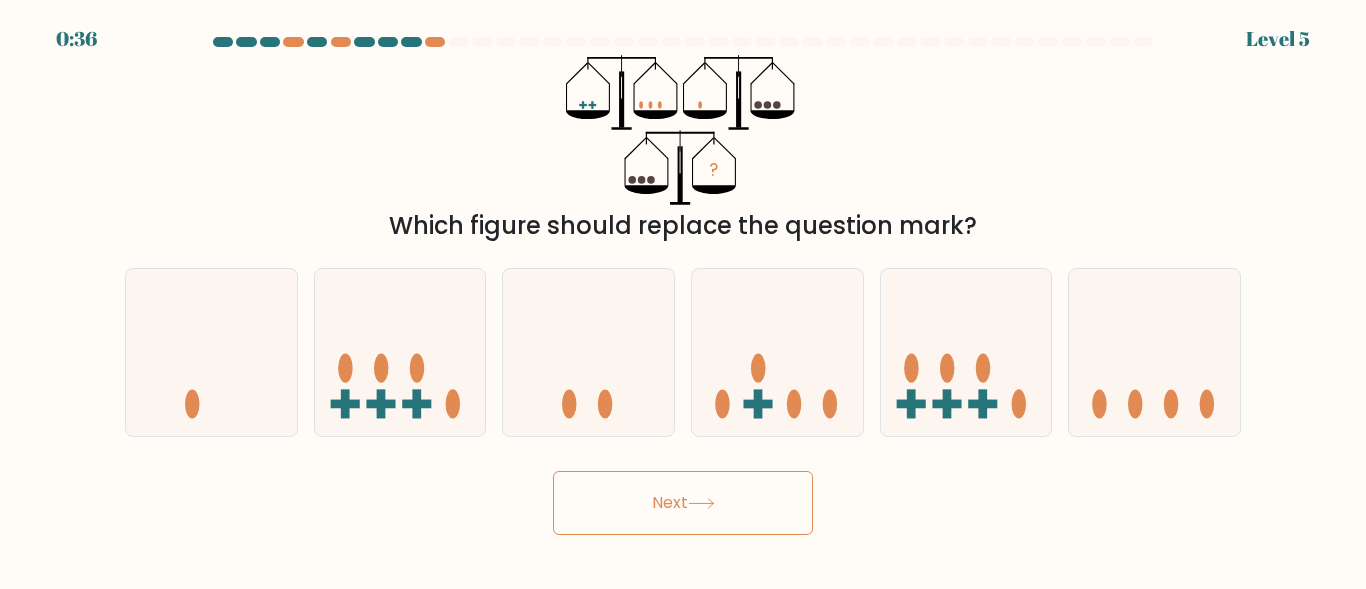 click on "Next" at bounding box center [683, 503] 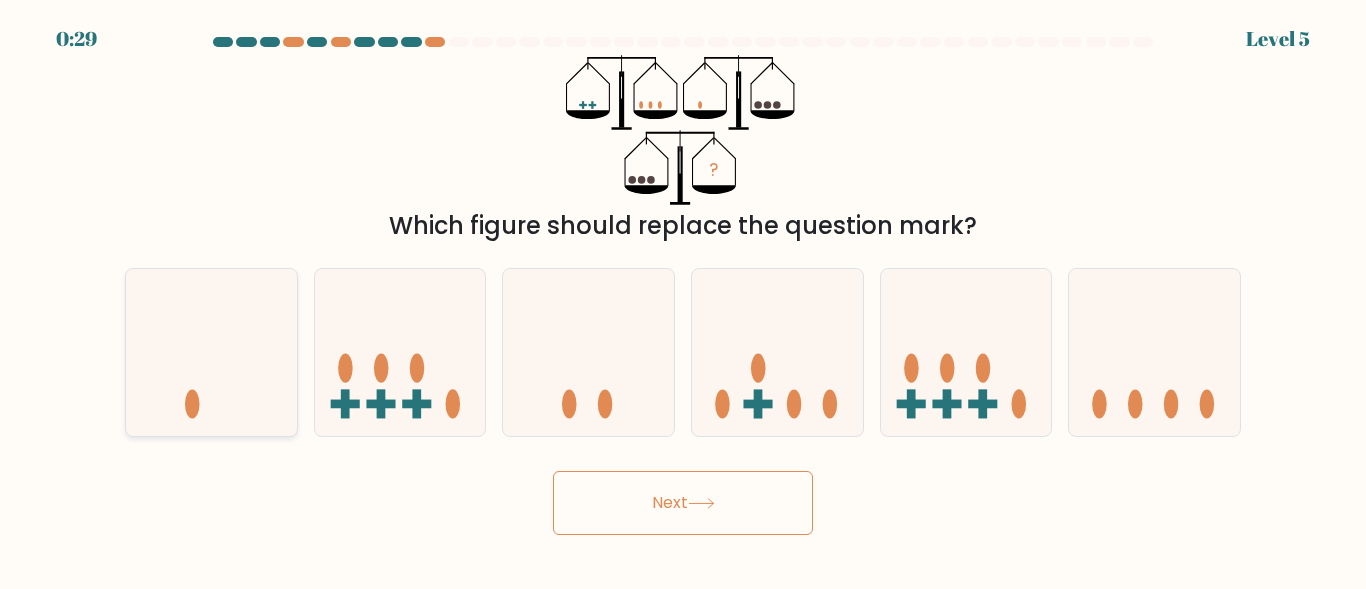 click 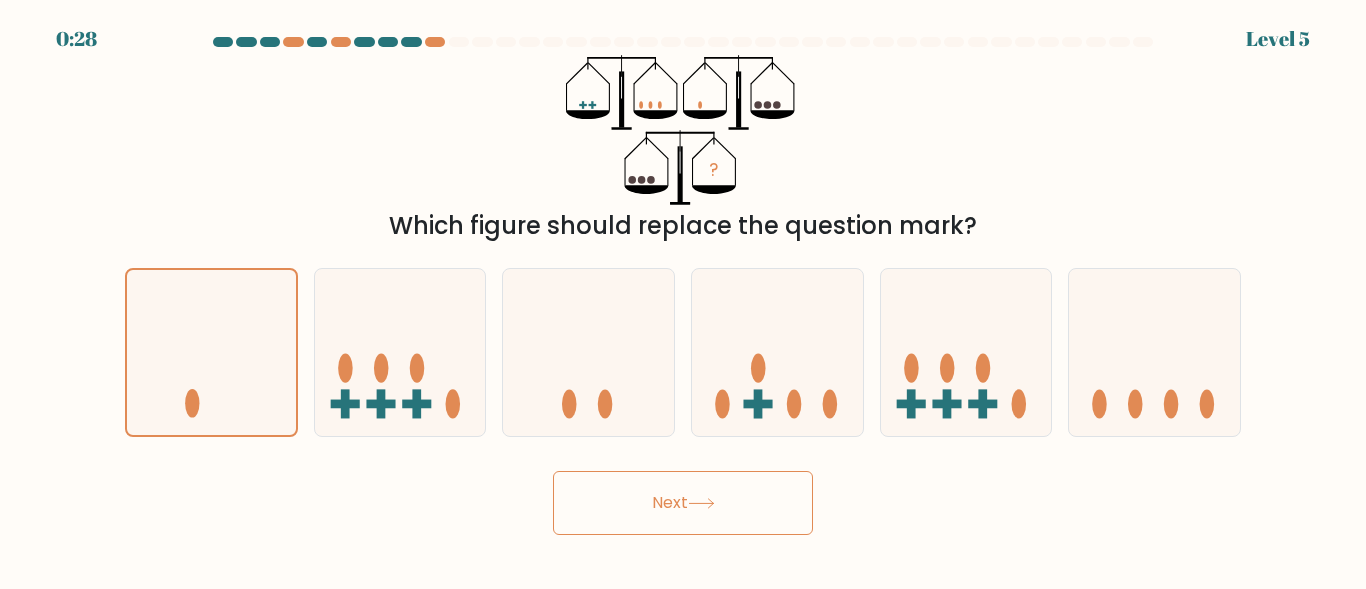 click on "Next" at bounding box center [683, 503] 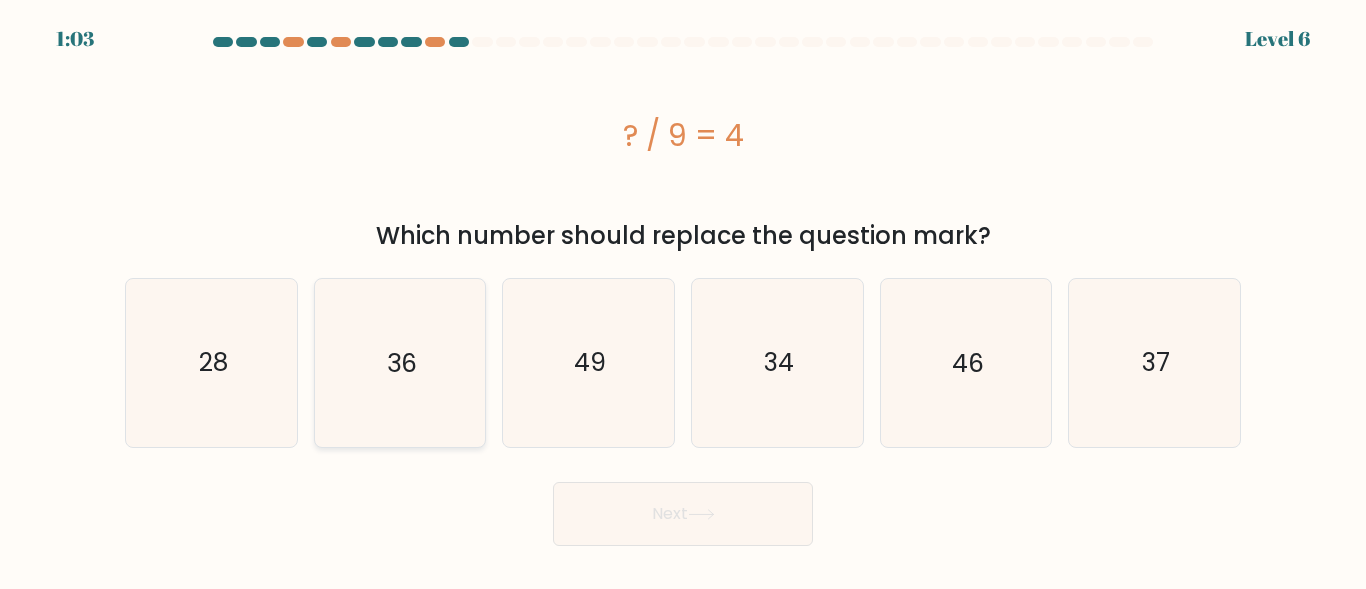 click on "36" 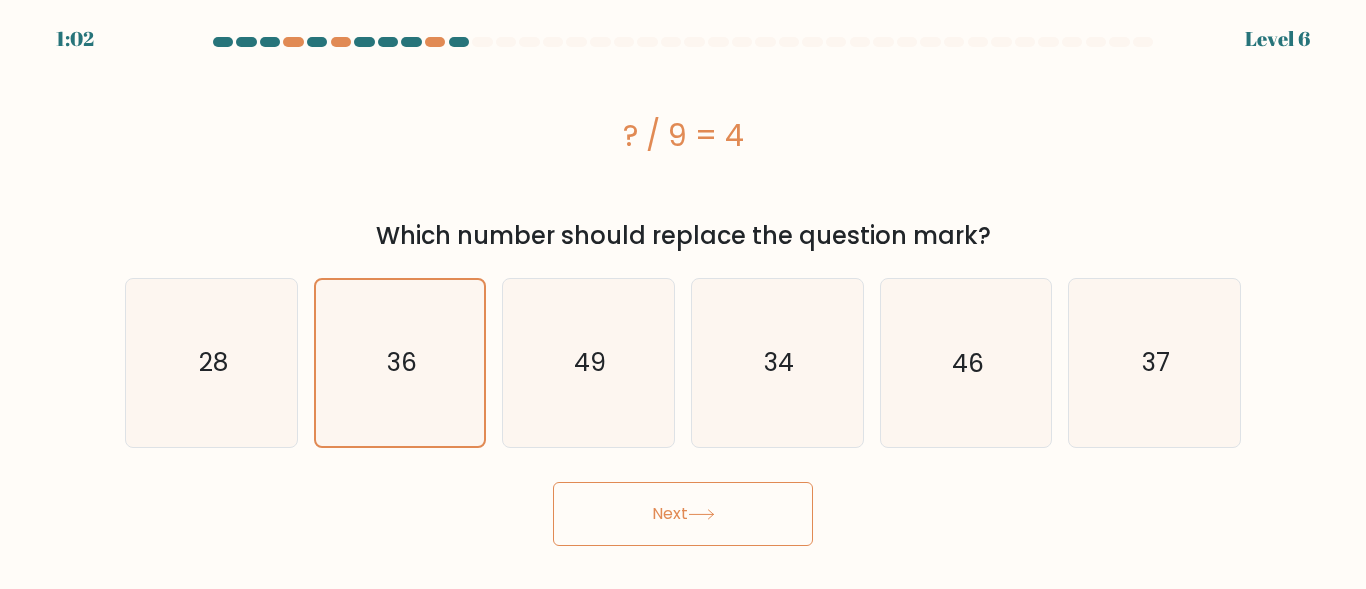 click on "Next" at bounding box center [683, 514] 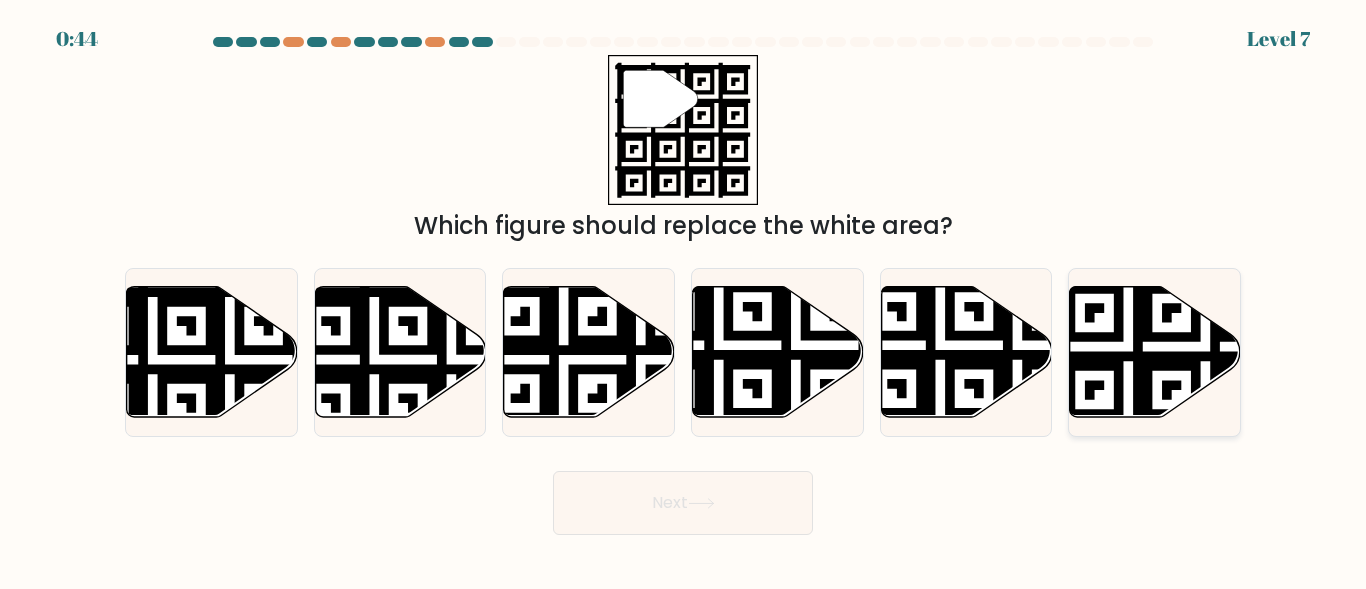 click 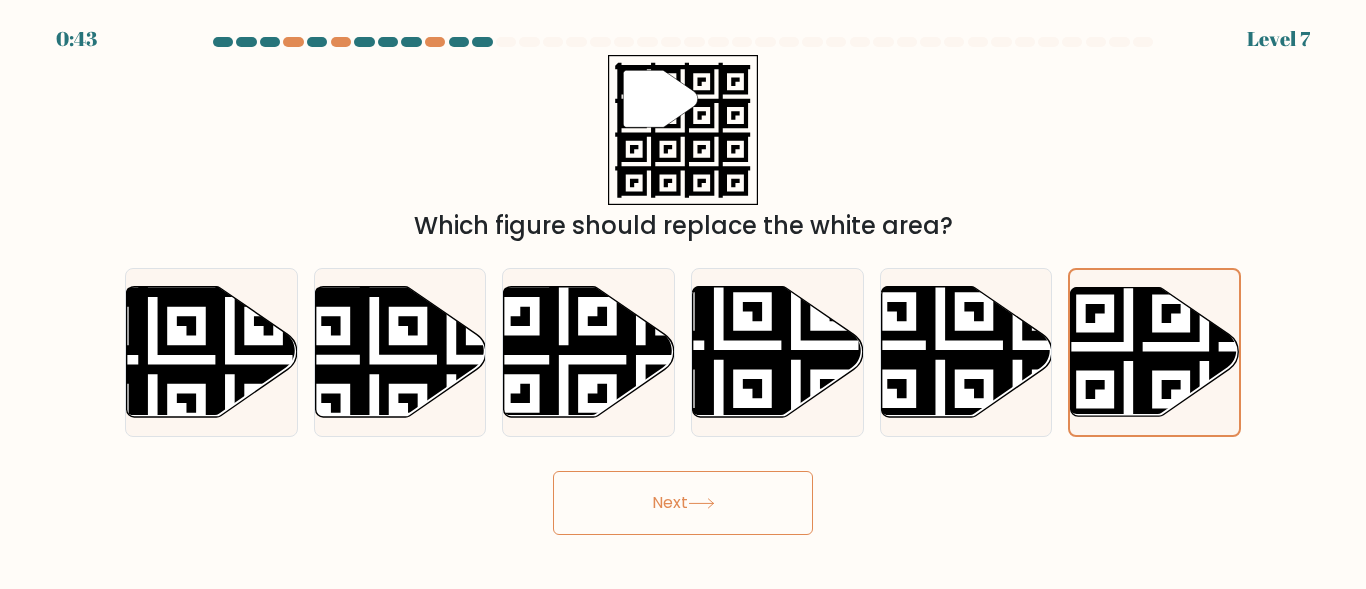 click on "Next" at bounding box center (683, 503) 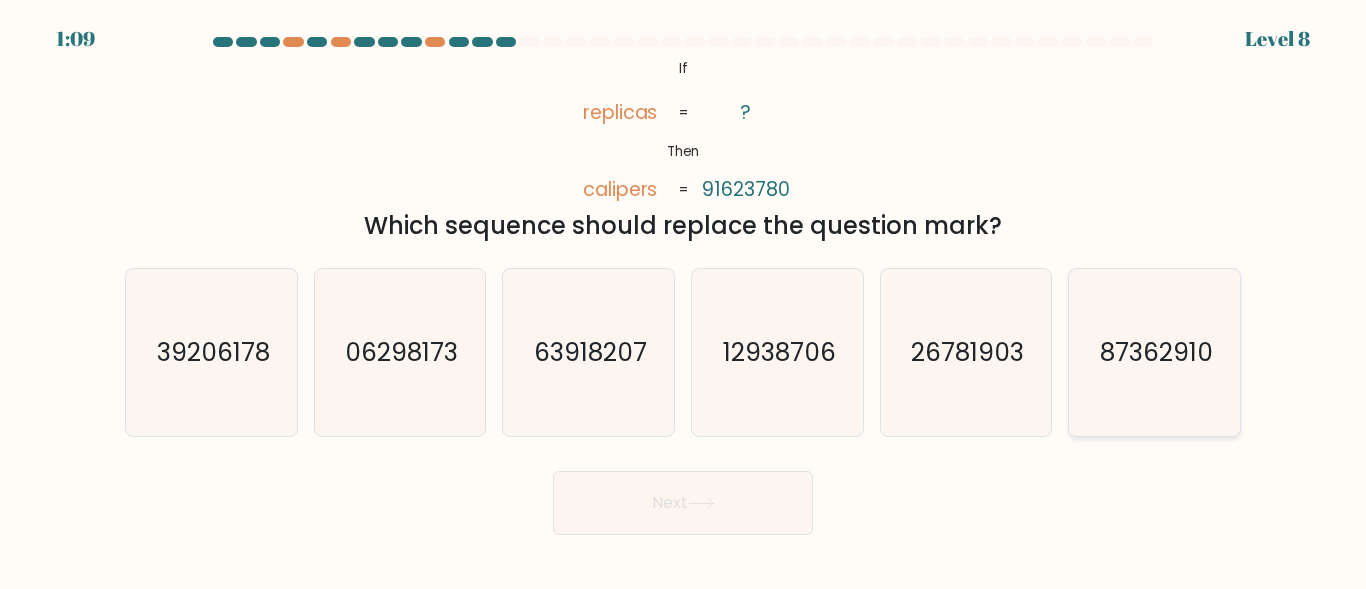 click on "87362910" 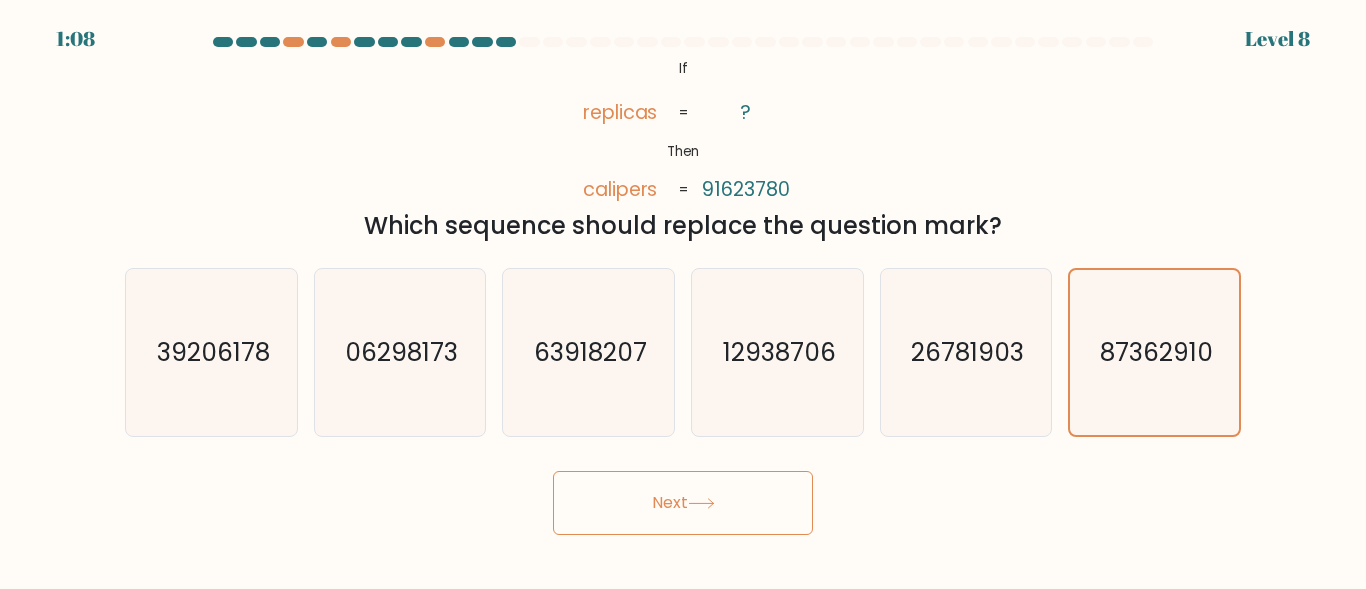 click on "Next" at bounding box center (683, 503) 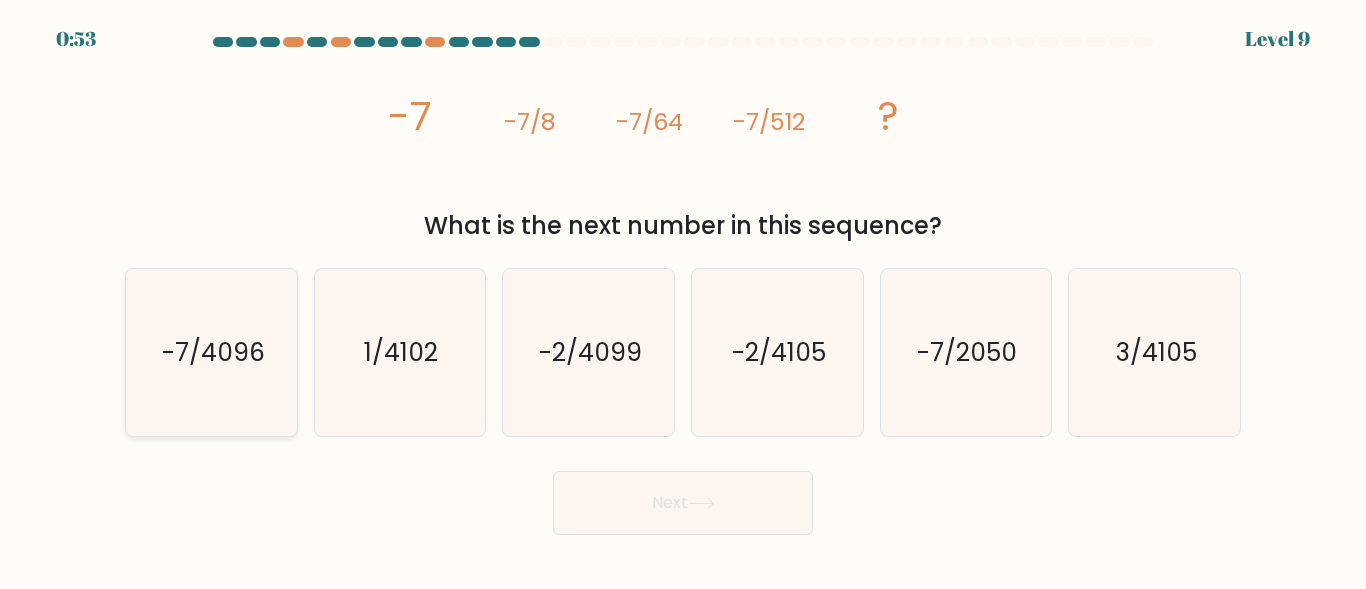 click on "-7/4096" 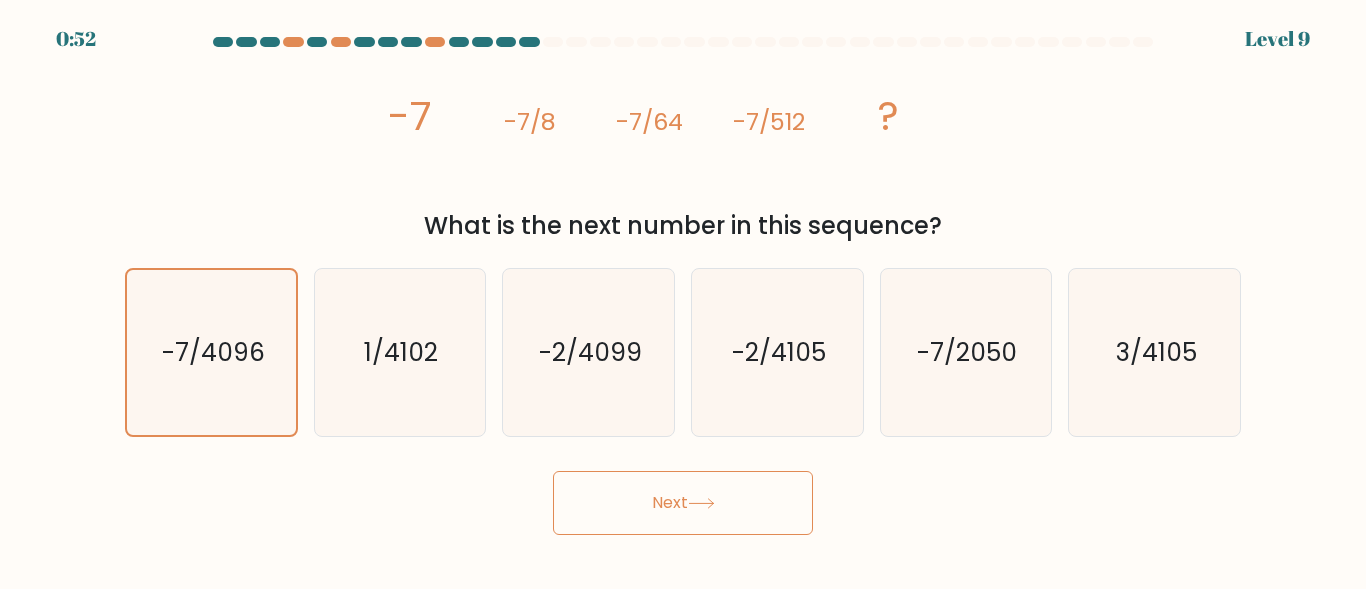 click on "Next" at bounding box center (683, 503) 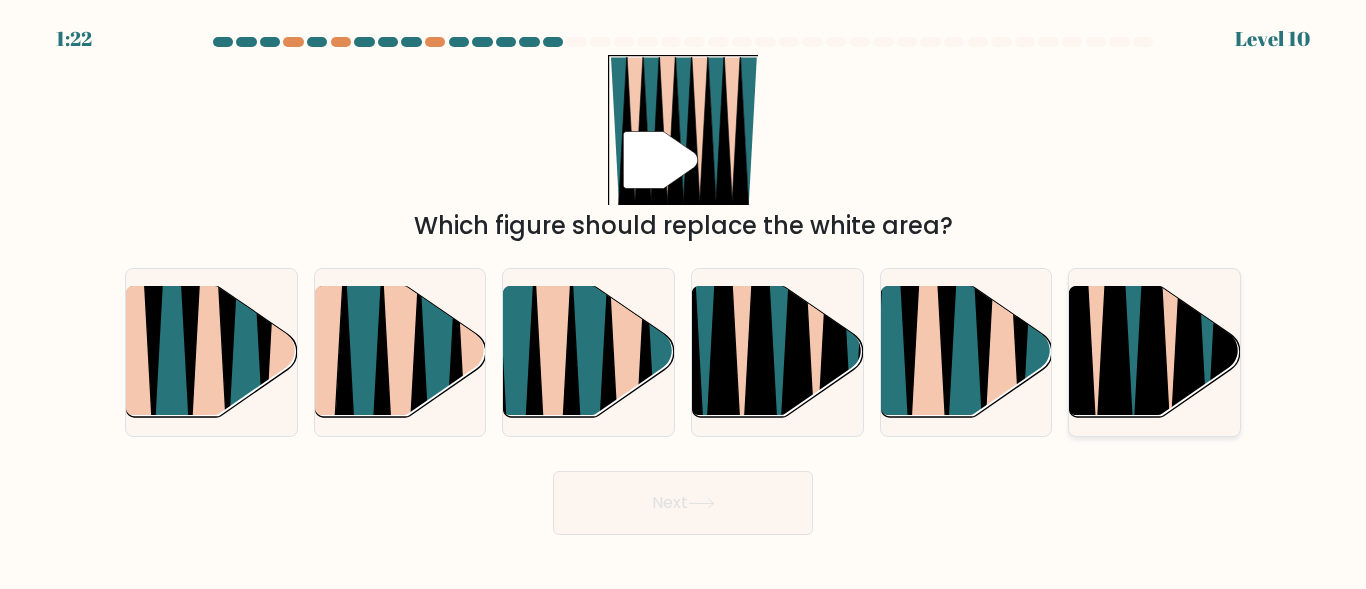 click 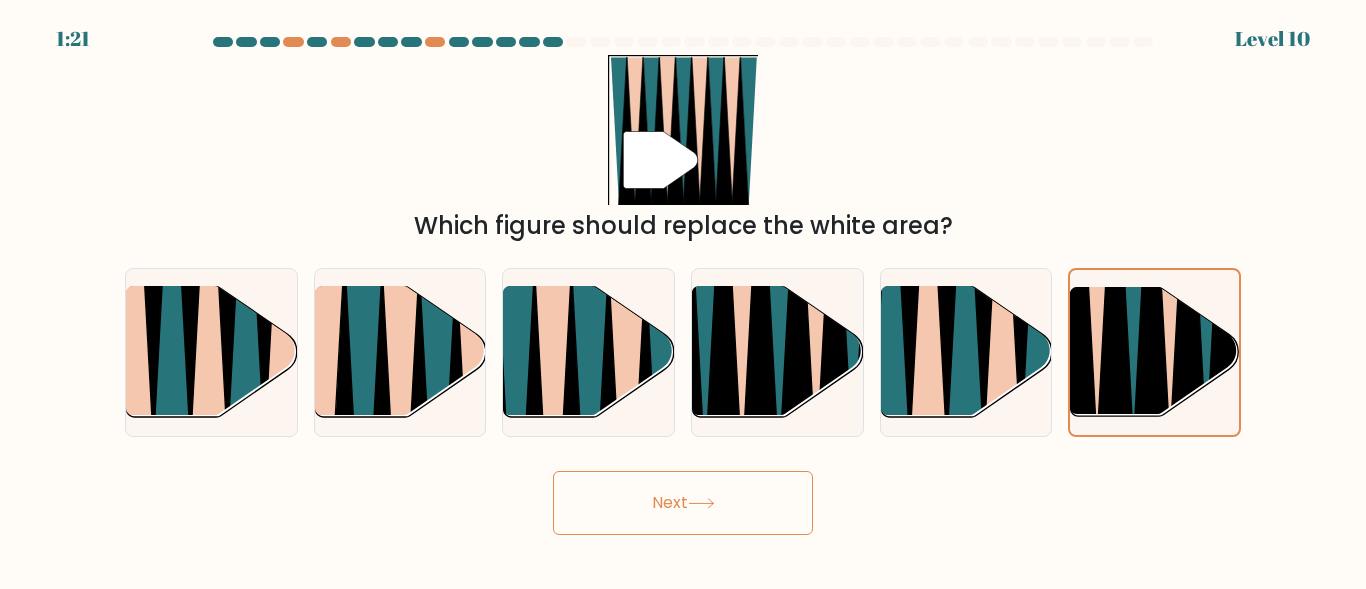 click 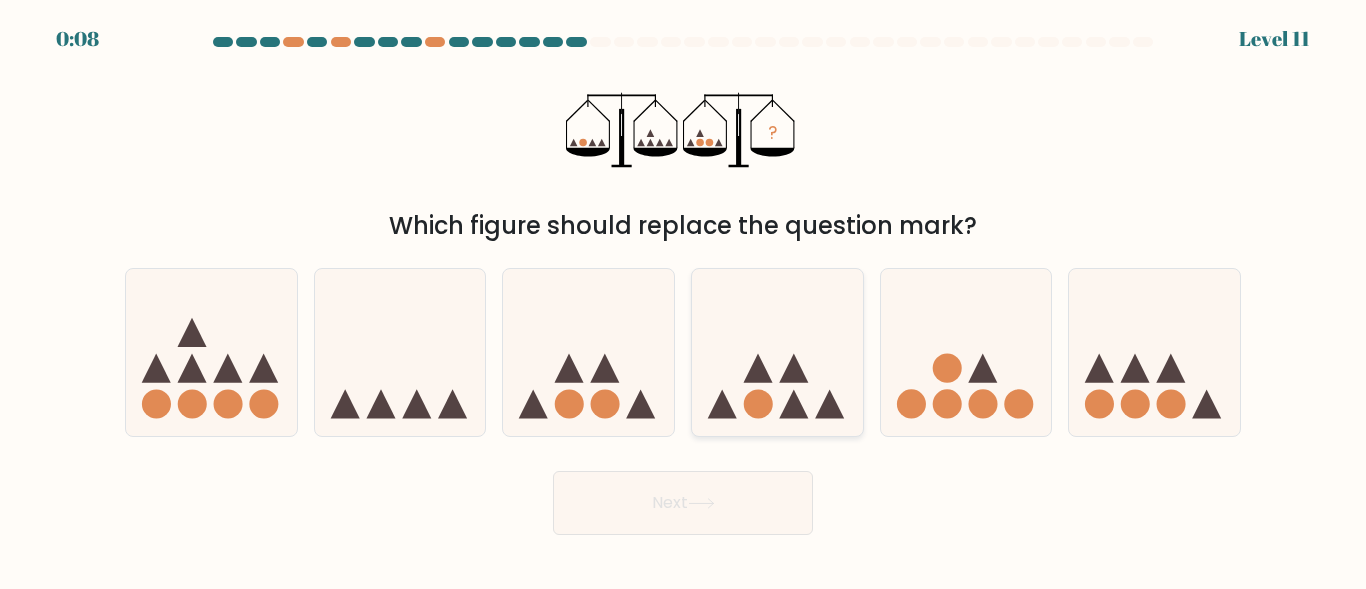 click 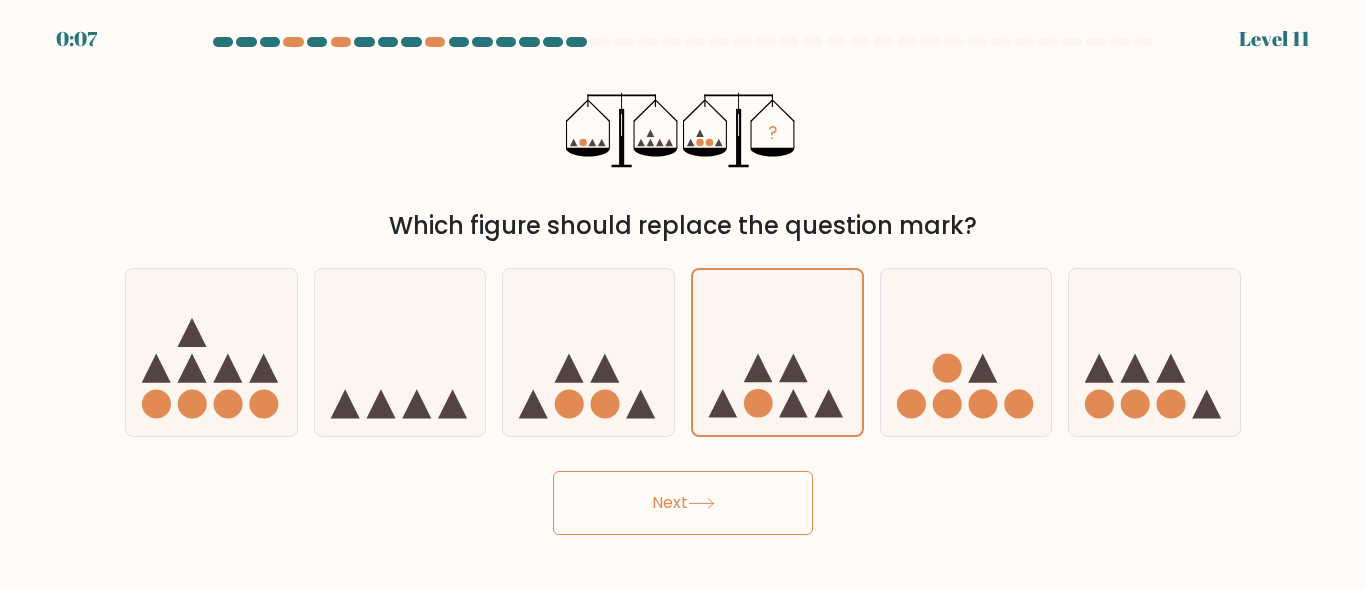 click 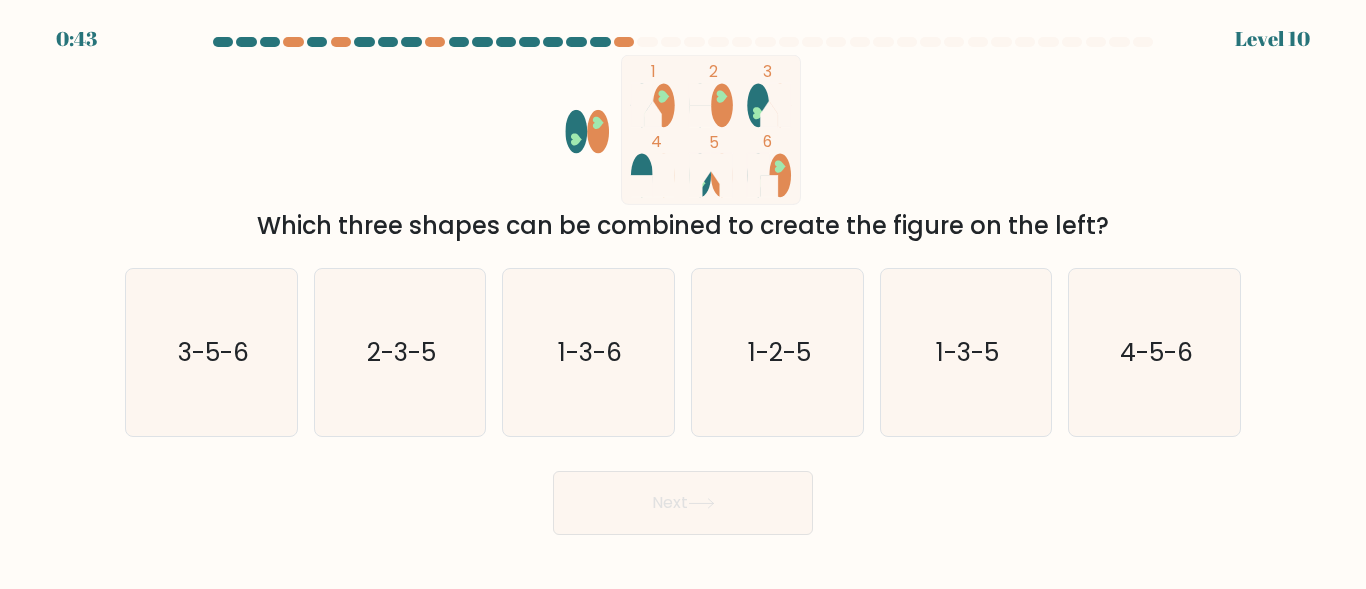 scroll, scrollTop: 0, scrollLeft: 0, axis: both 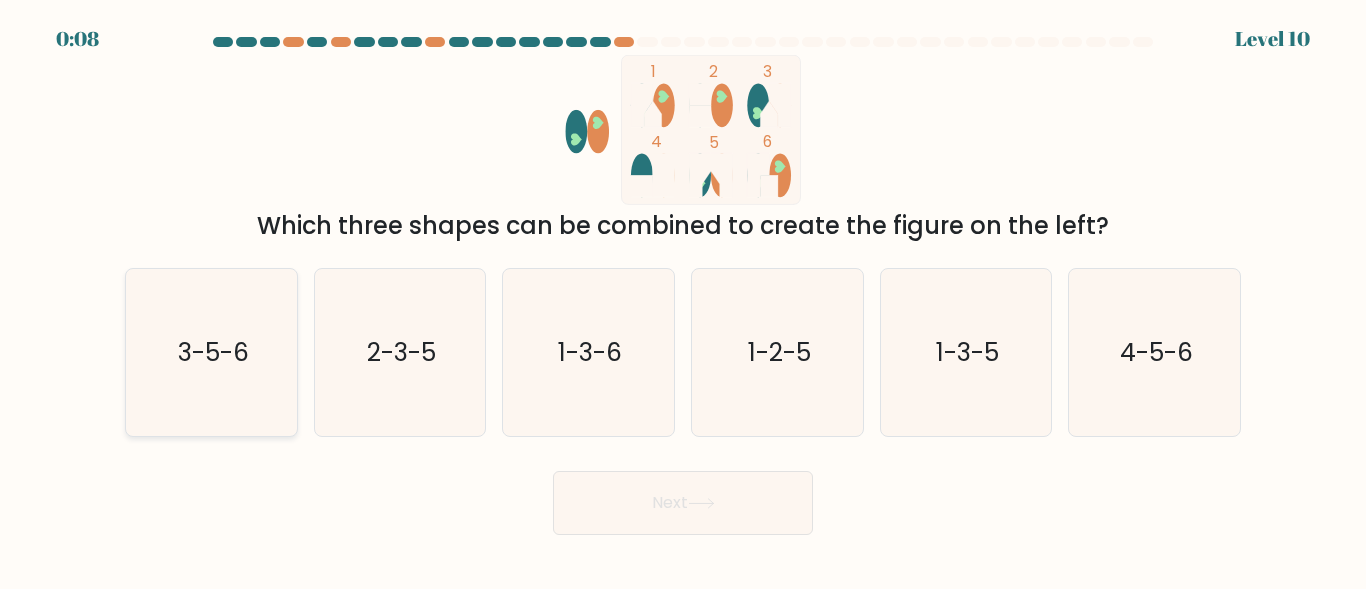 click on "3-5-6" 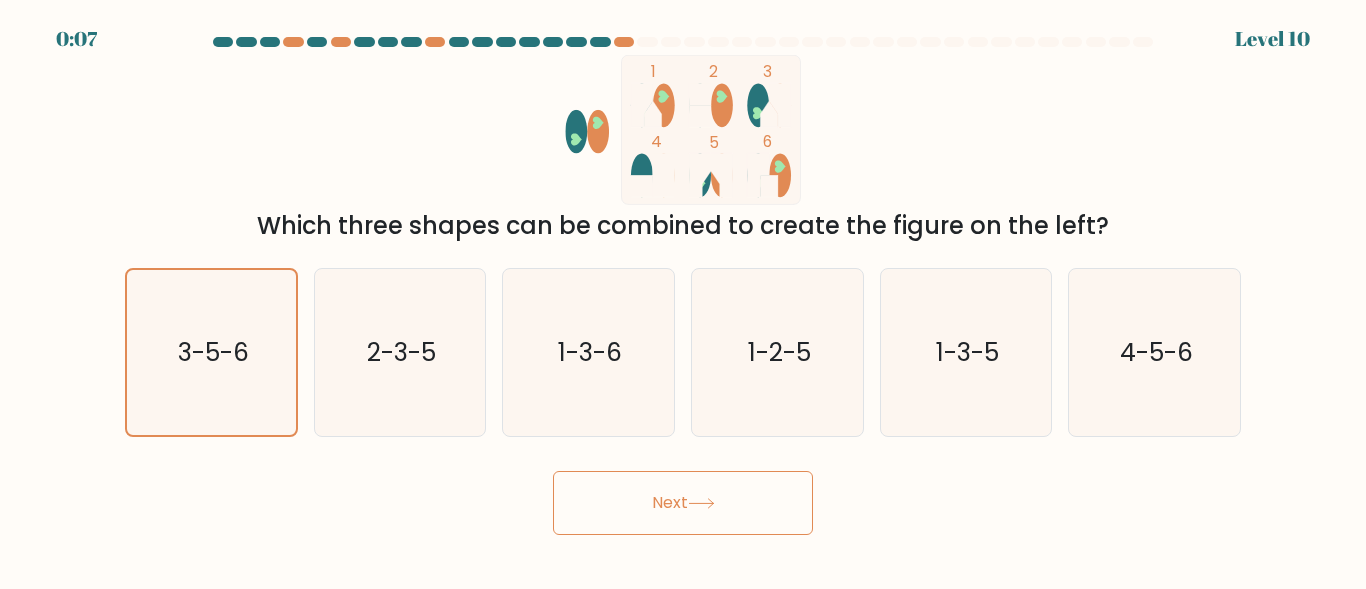 click on "Next" at bounding box center (683, 503) 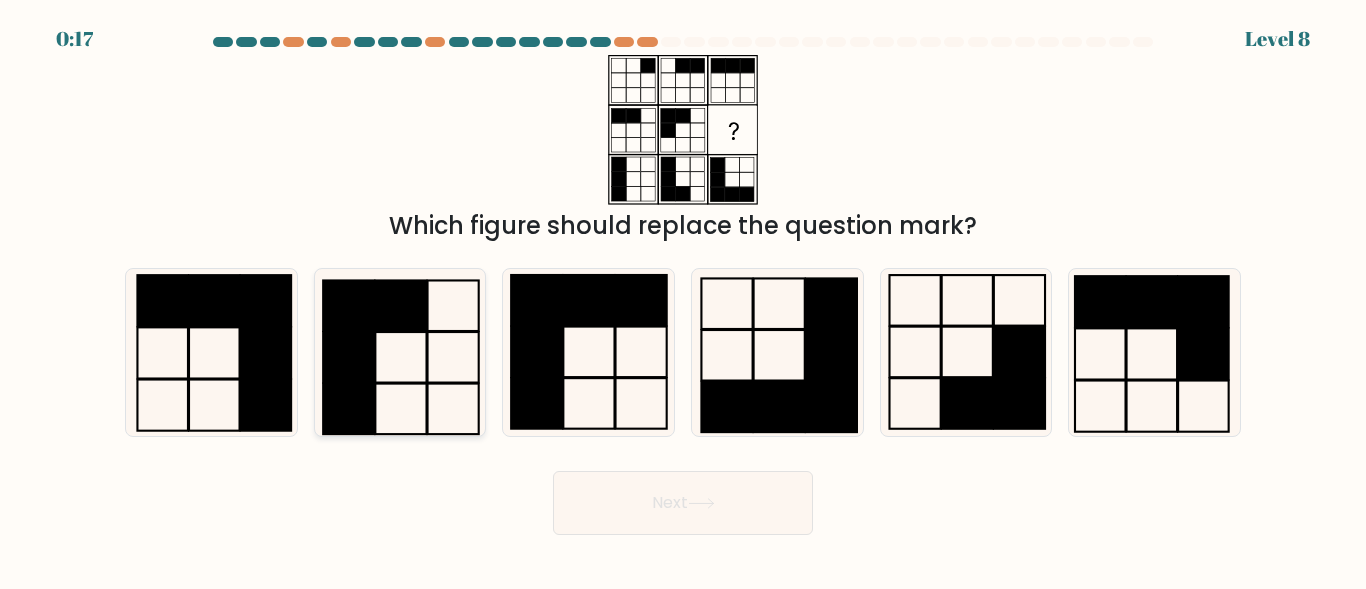 click 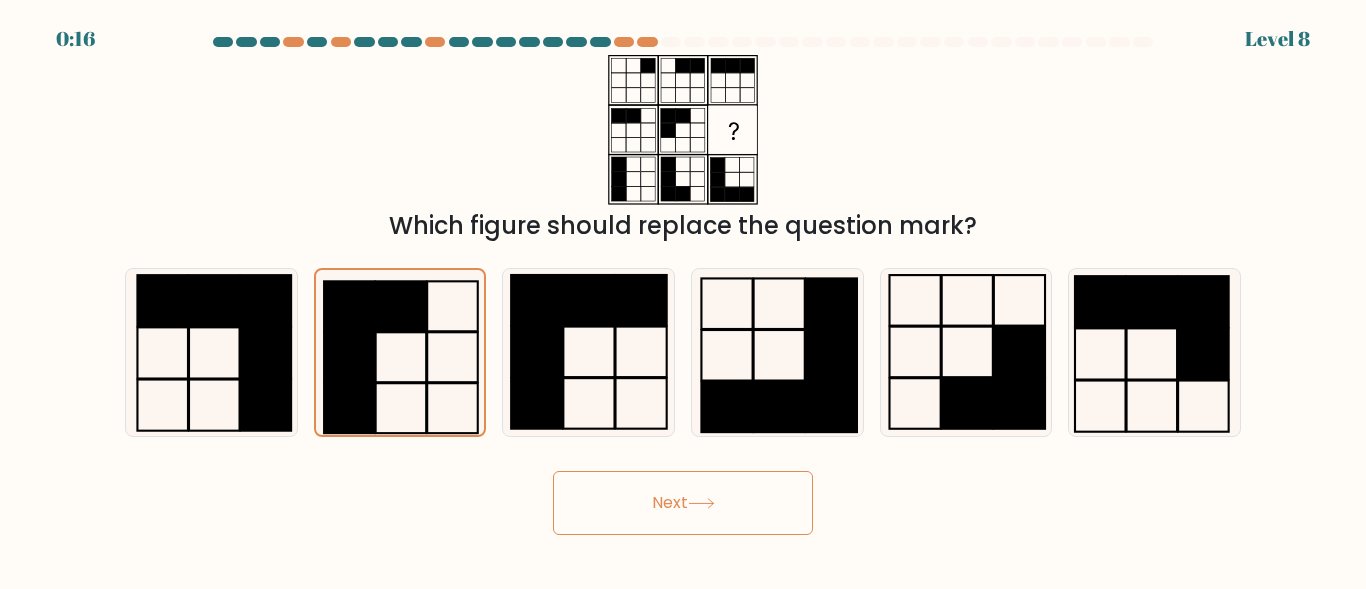 click on "Next" at bounding box center (683, 503) 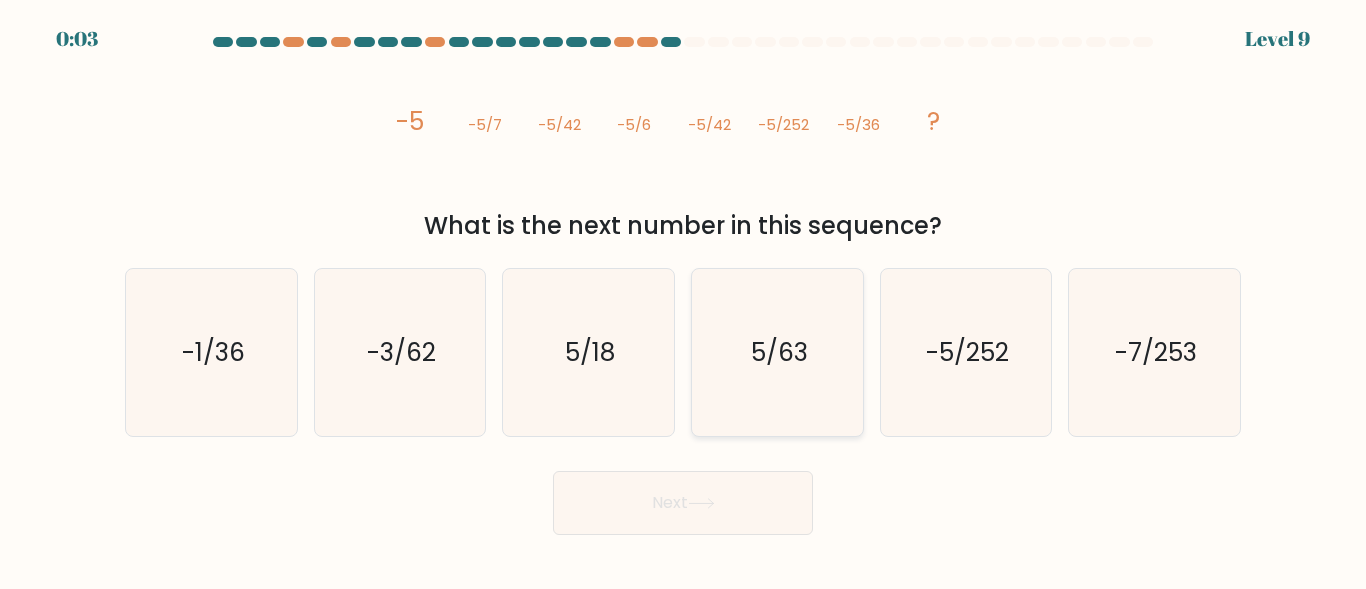 click on "5/63" 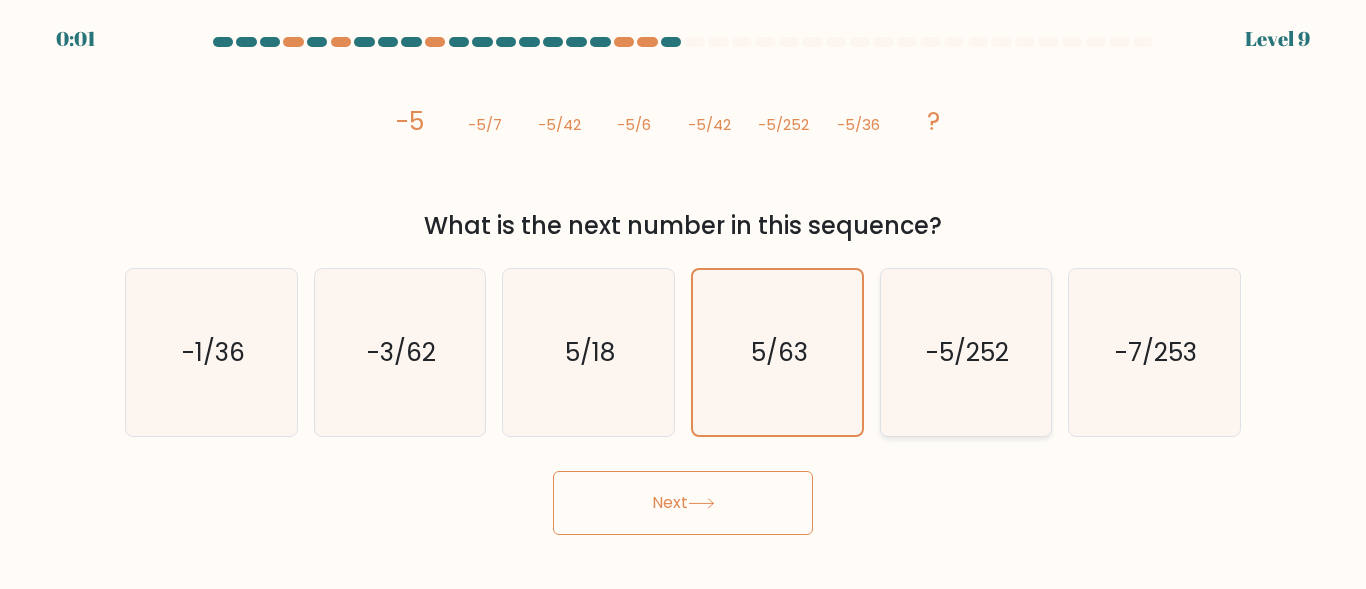 click on "-5/252" 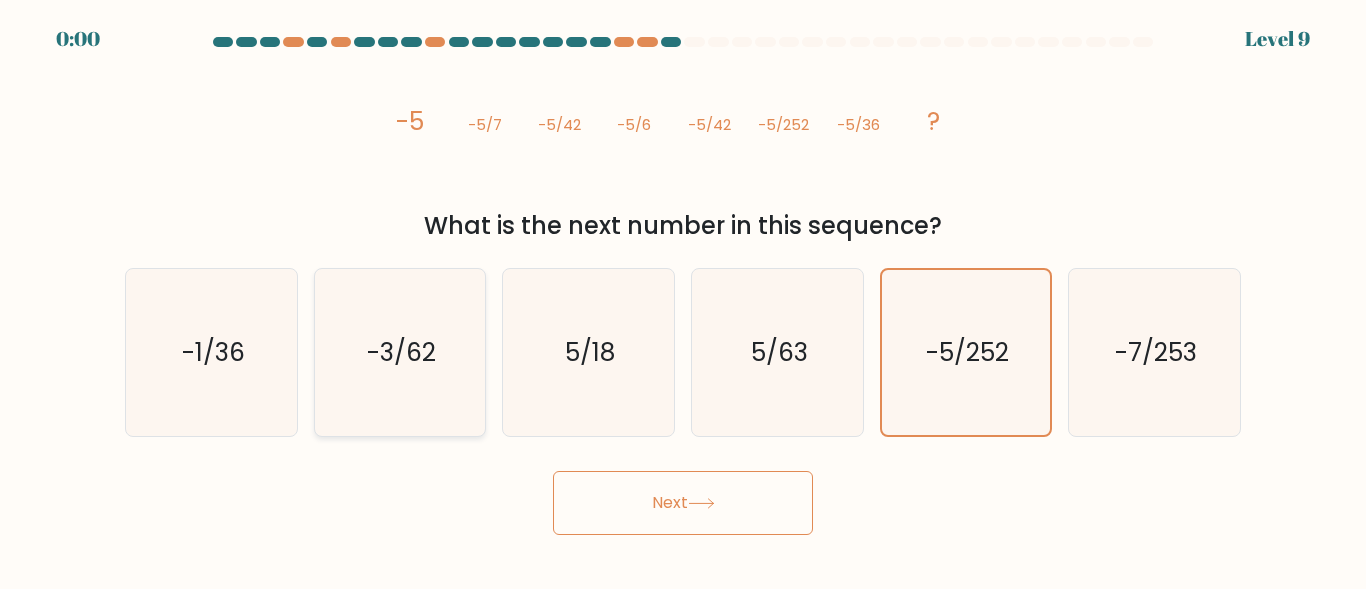 click on "-3/62" 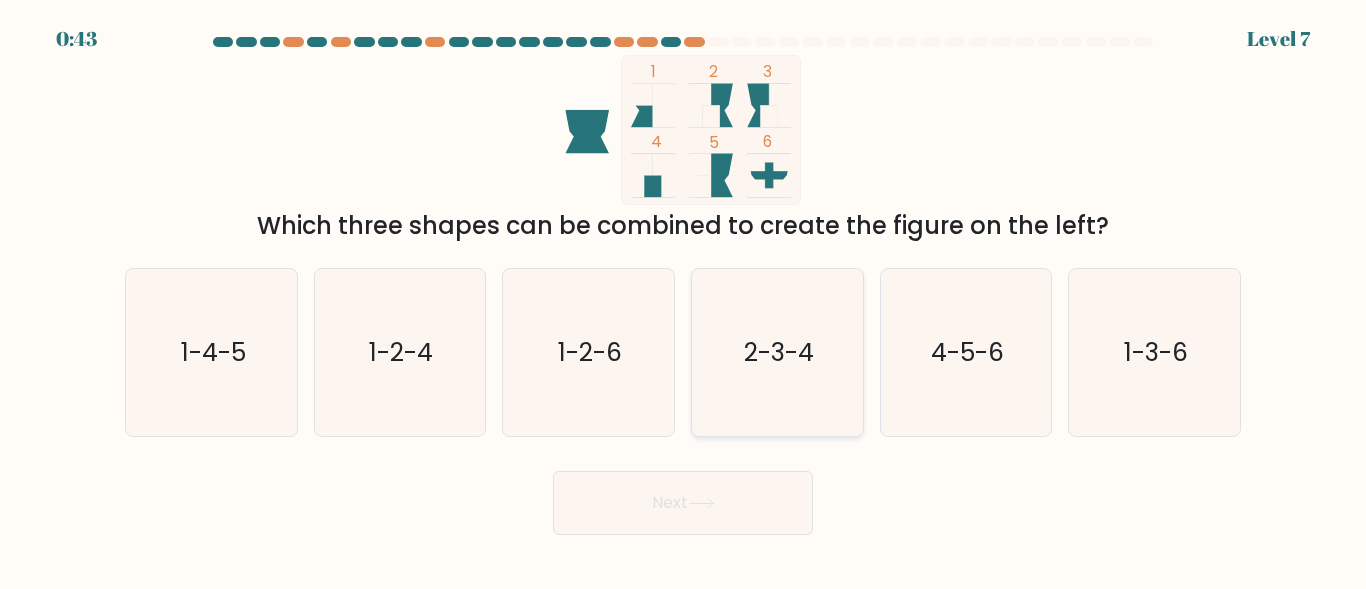 scroll, scrollTop: 0, scrollLeft: 0, axis: both 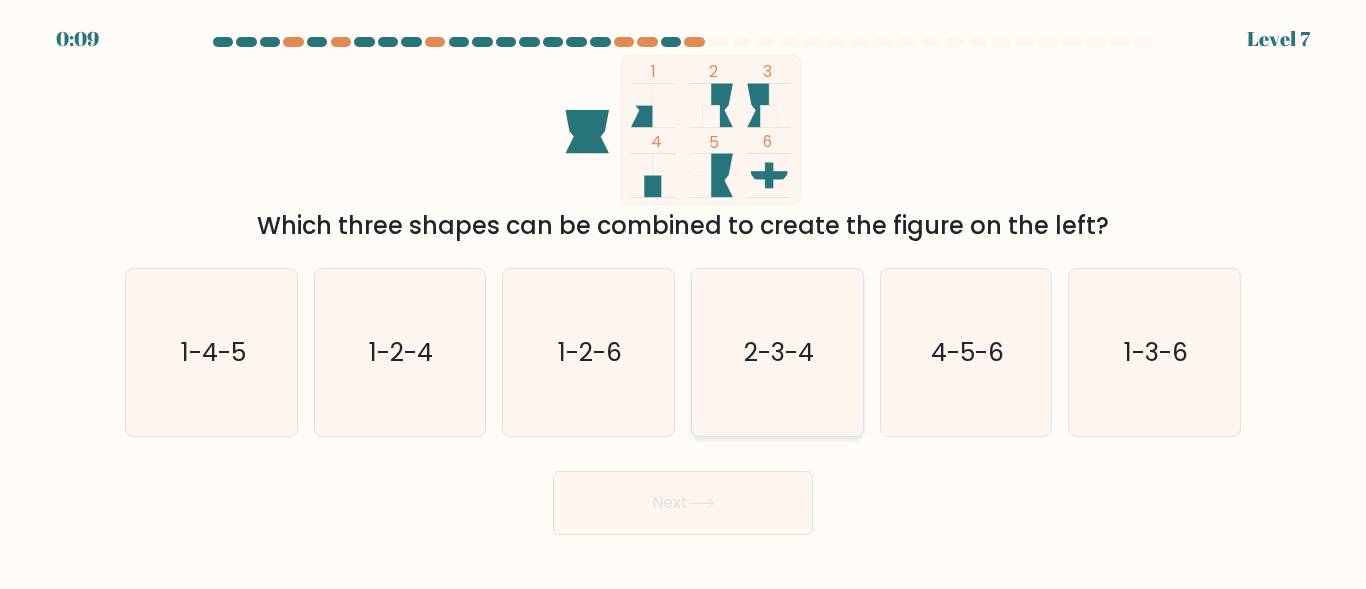 click on "2-3-4" 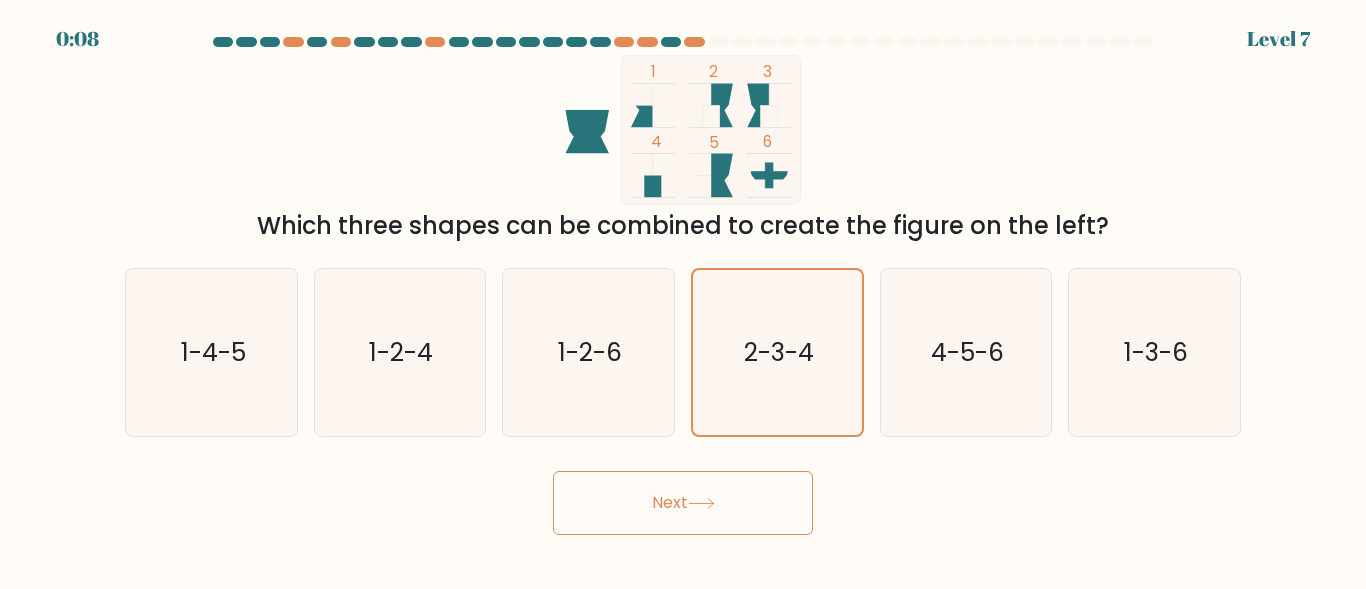 click on "Next" at bounding box center (683, 503) 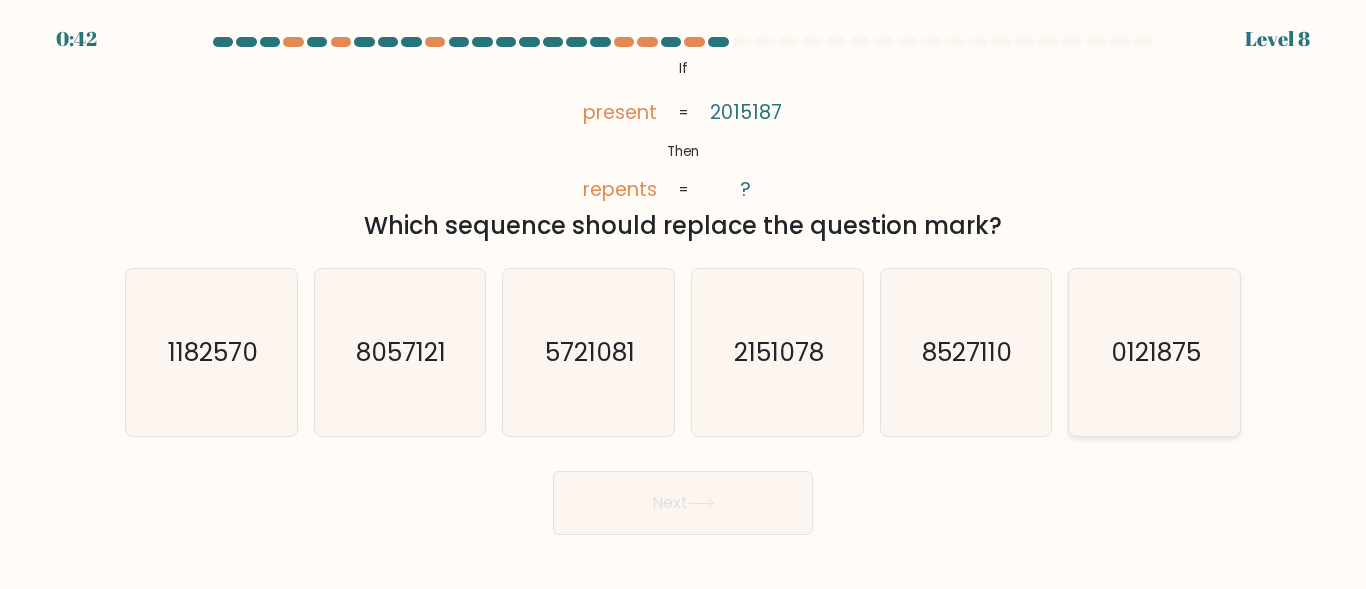 click on "0121875" 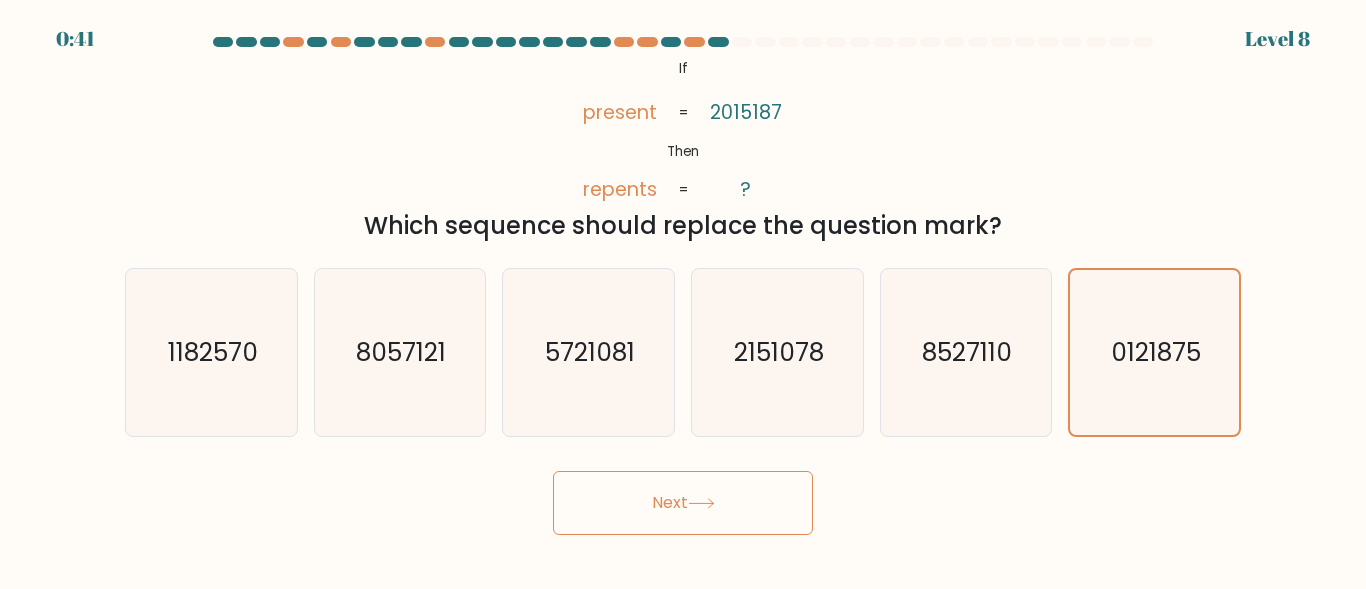 click on "Next" at bounding box center [683, 503] 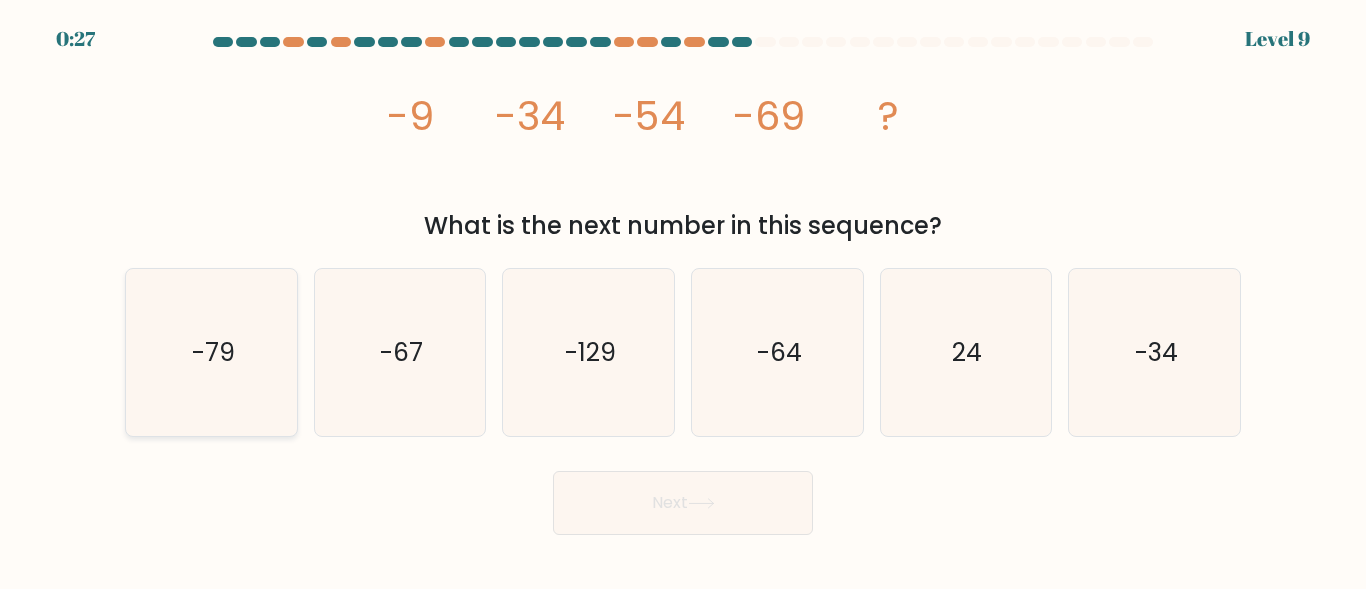click on "-79" 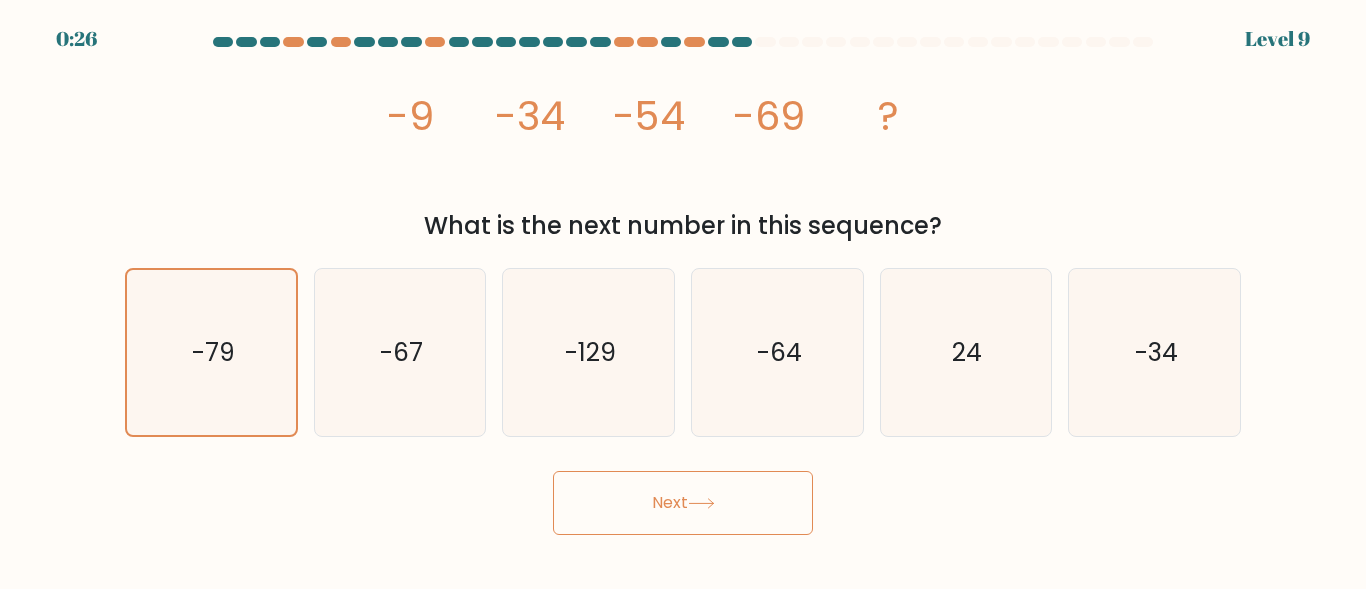 drag, startPoint x: 656, startPoint y: 520, endPoint x: 669, endPoint y: 497, distance: 26.41969 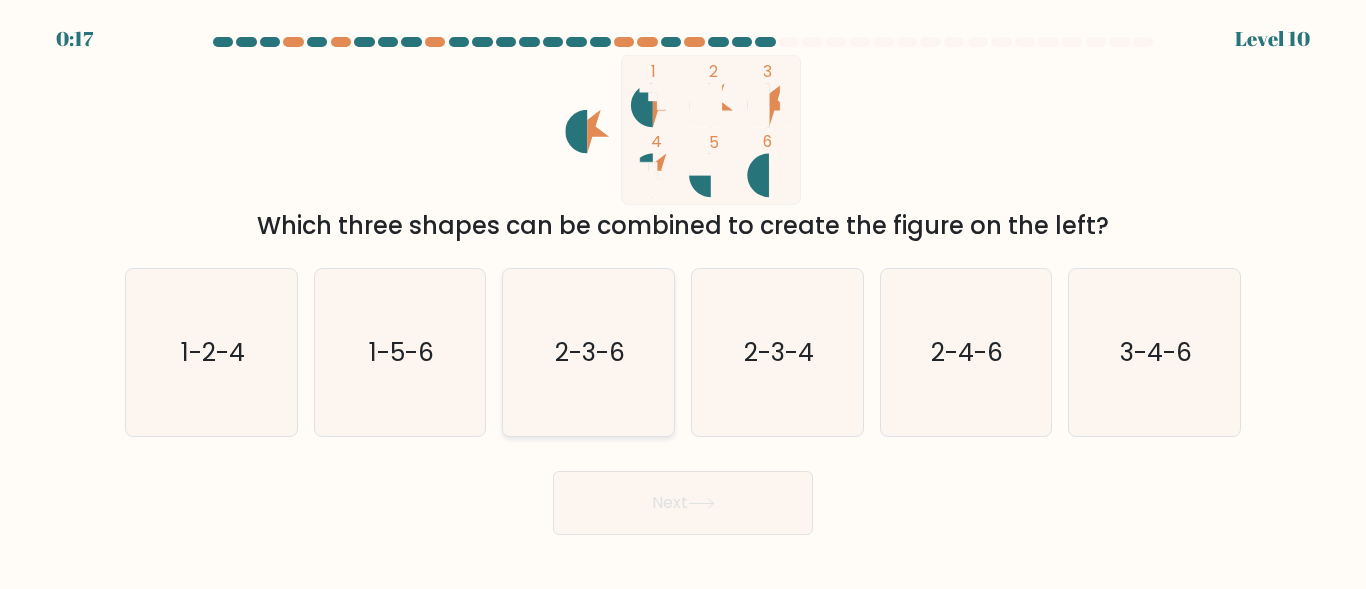click on "2-3-6" 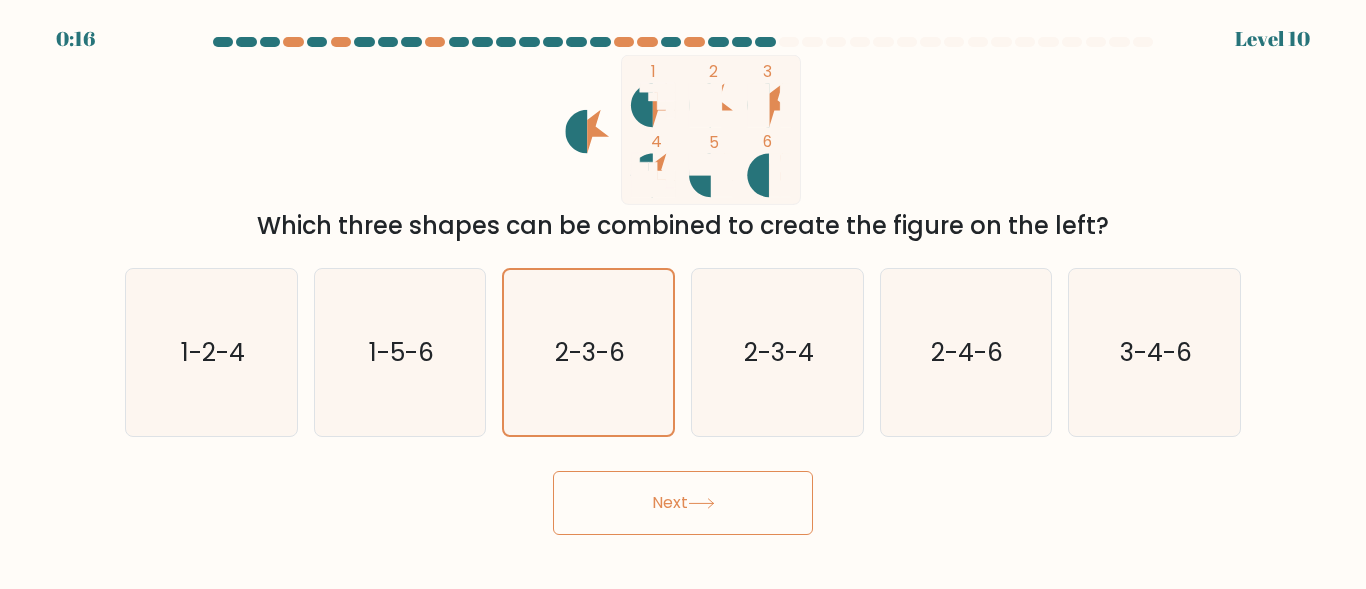 click on "Next" at bounding box center [683, 503] 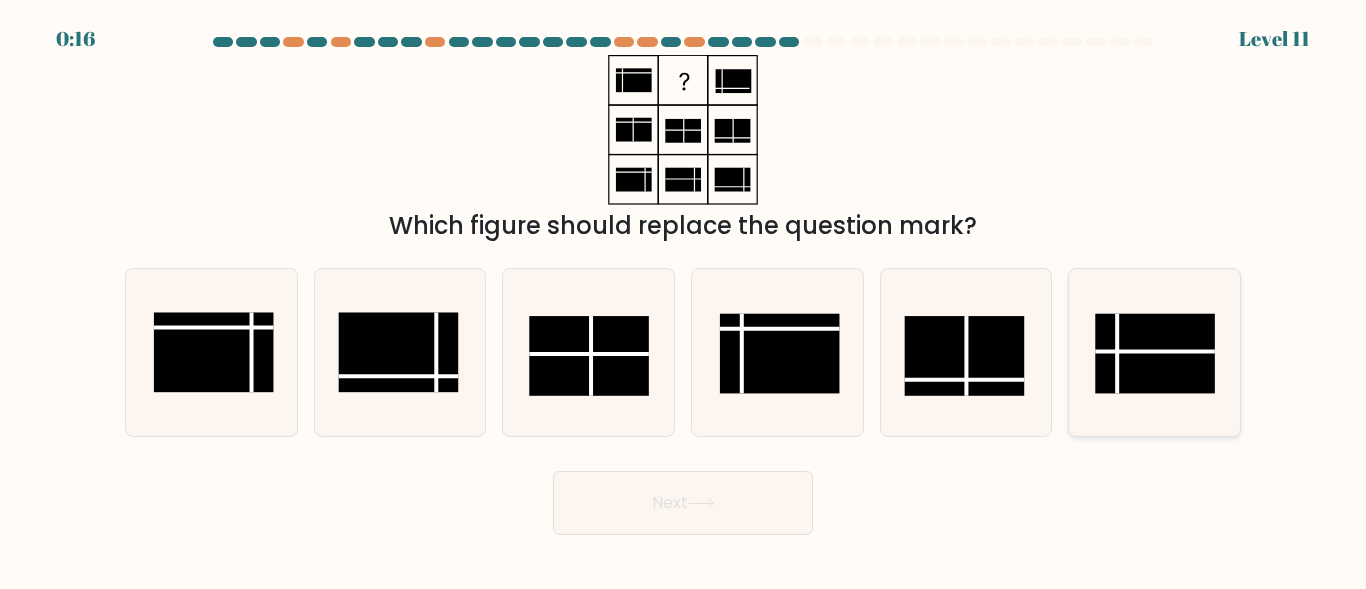 click 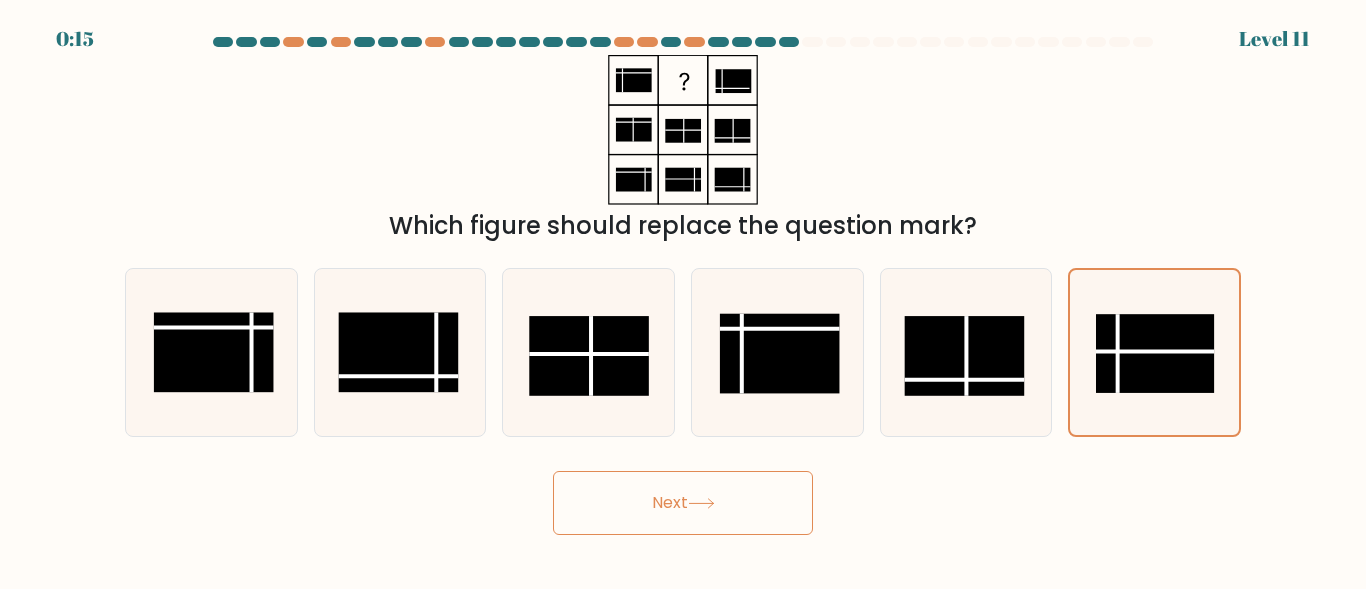 click on "Next" at bounding box center (683, 503) 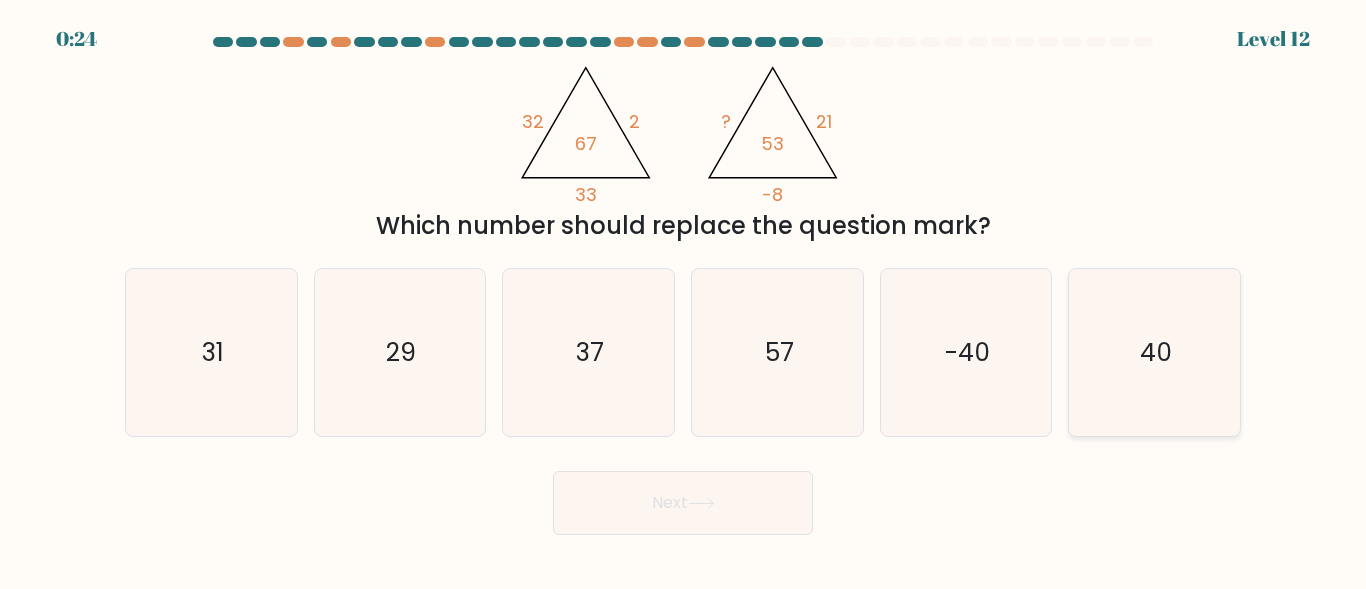 click on "40" 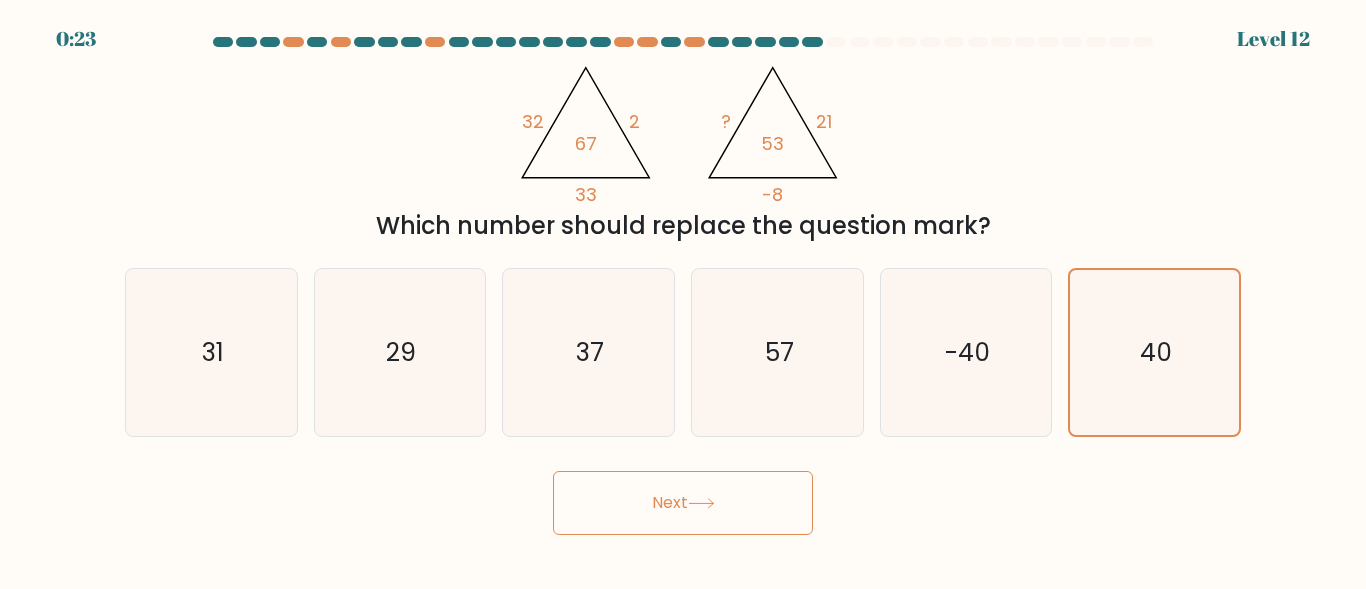 click 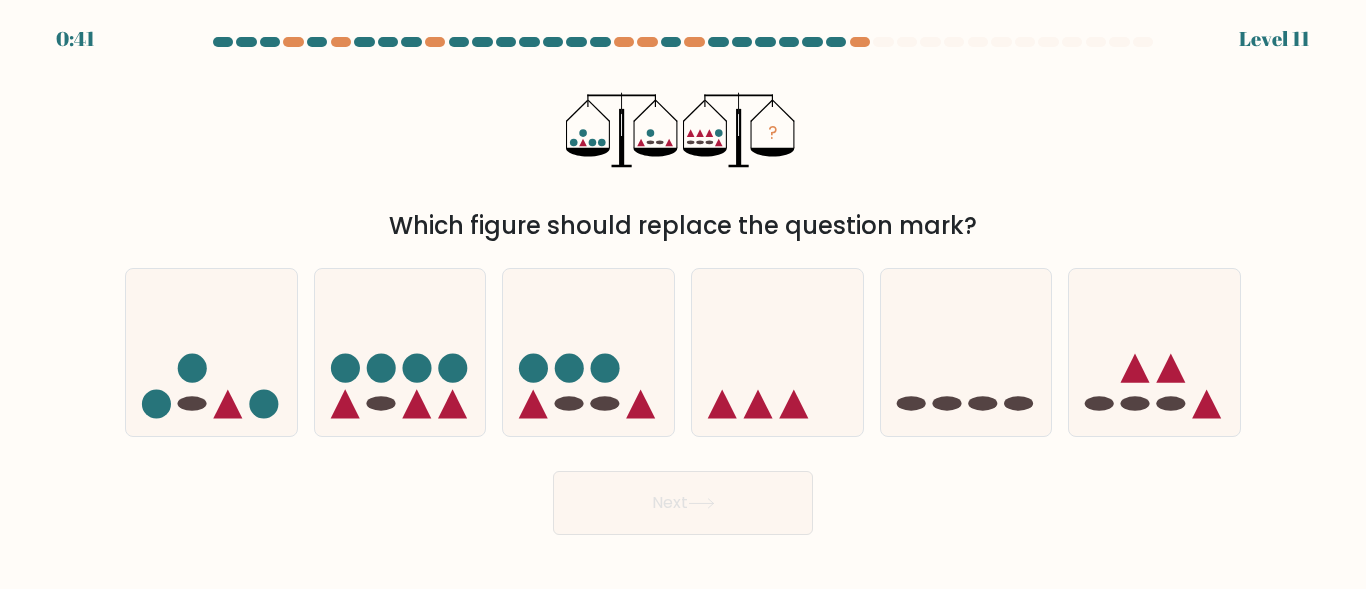 scroll, scrollTop: 0, scrollLeft: 0, axis: both 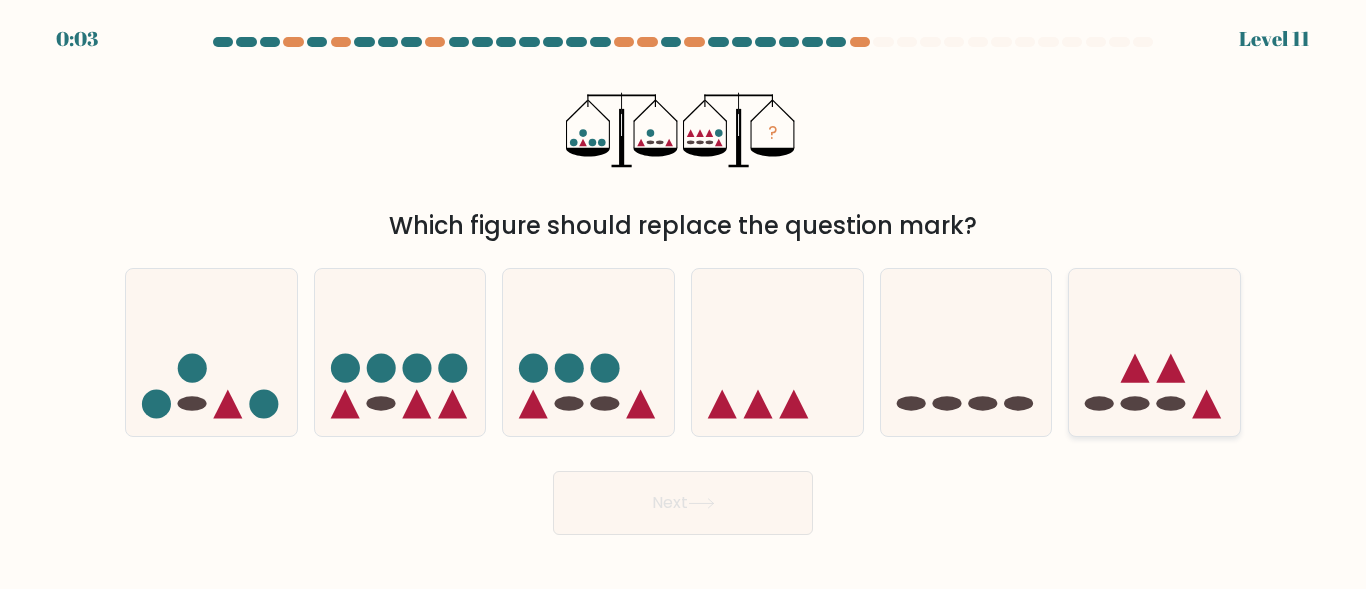 click 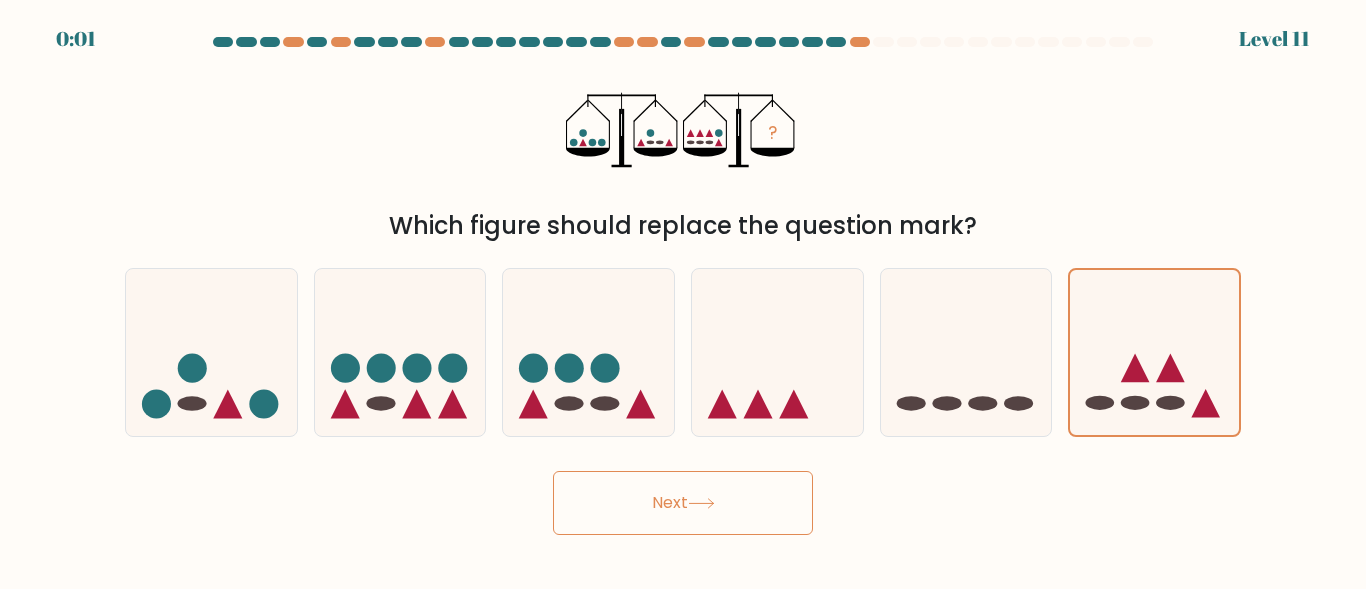 click on "Next" at bounding box center (683, 503) 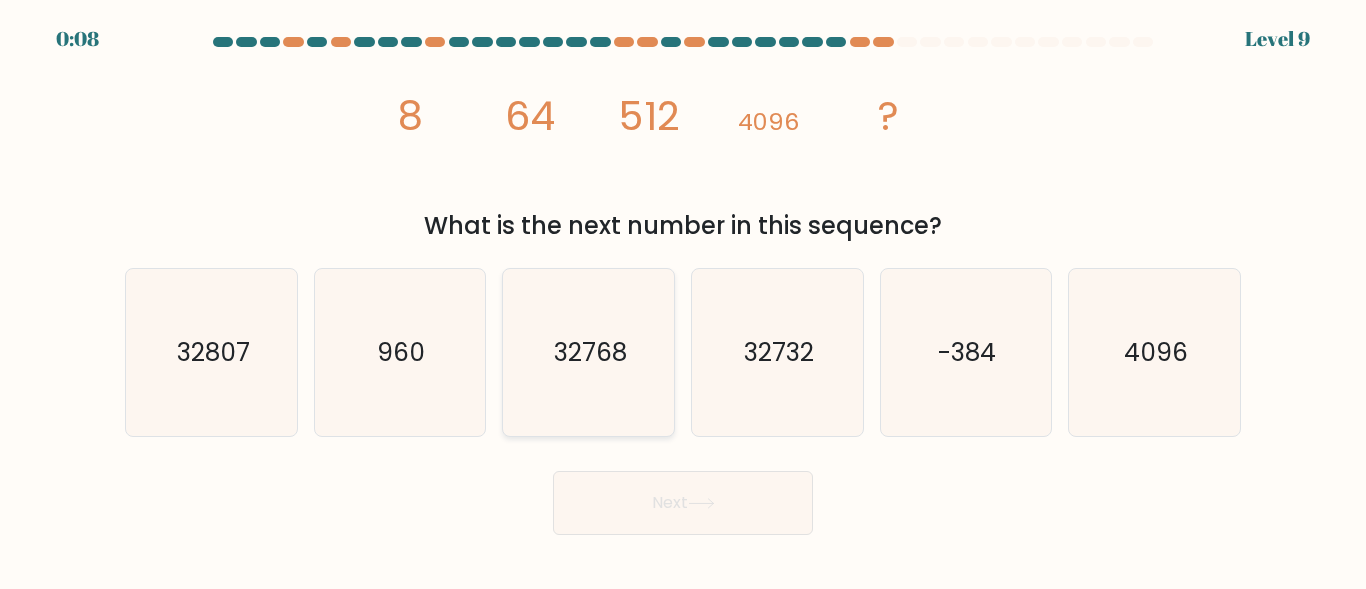 click on "32768" 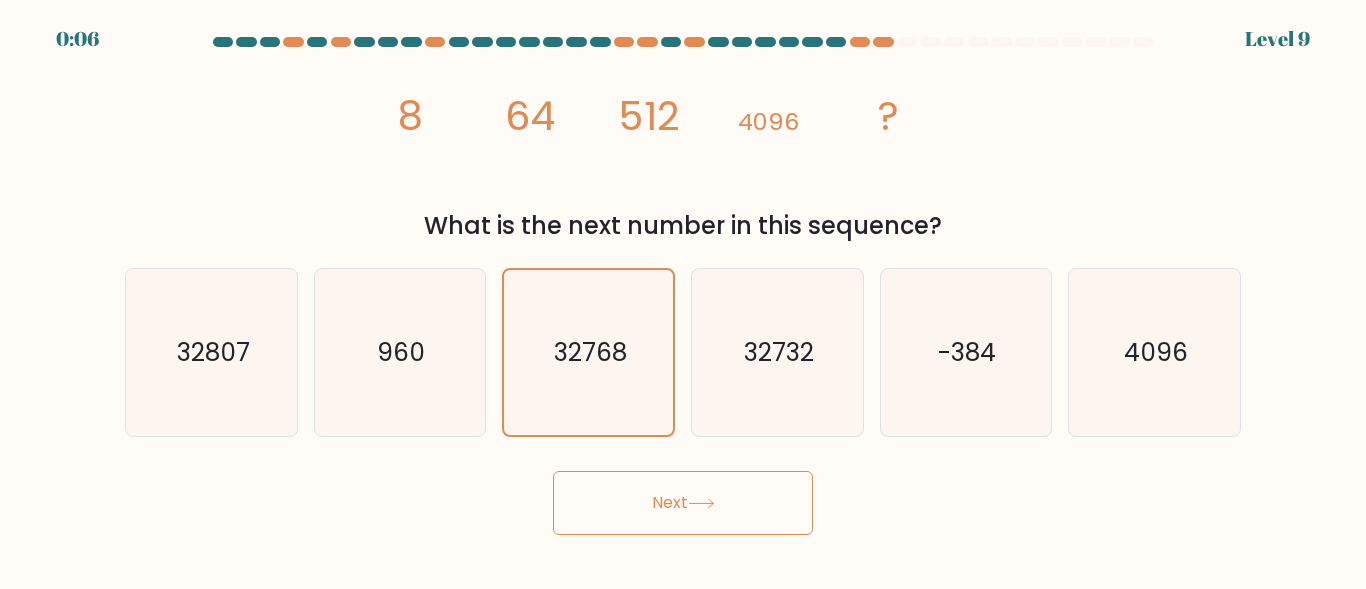 click on "Next" at bounding box center [683, 503] 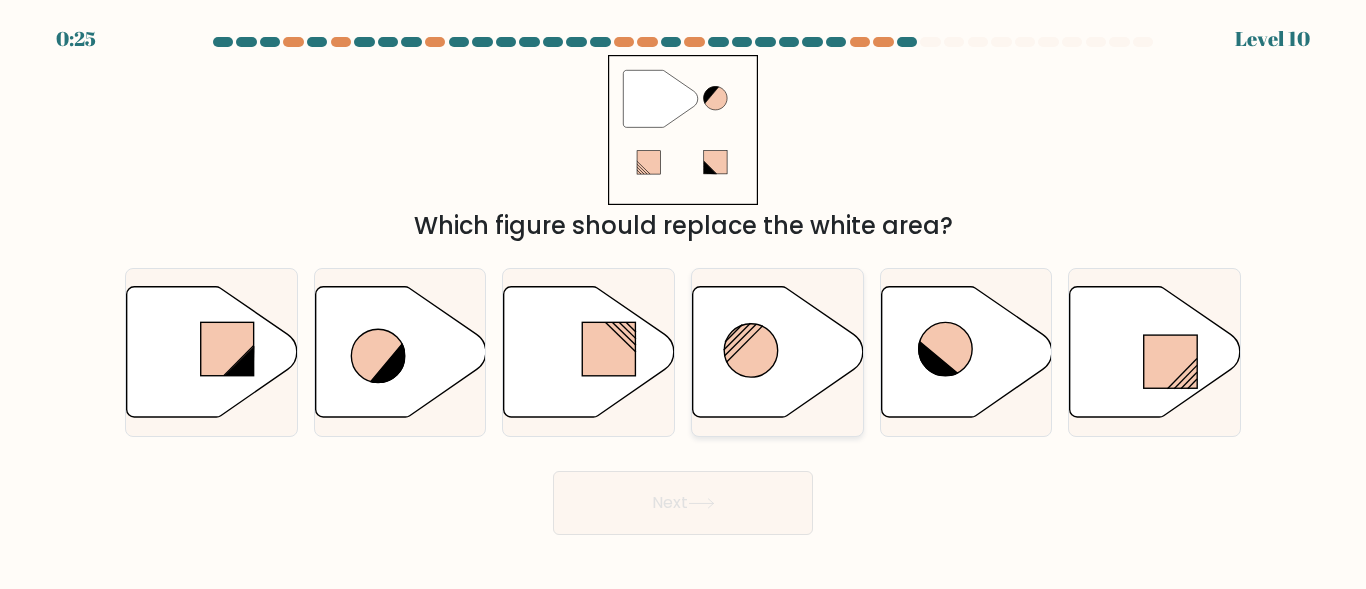 click 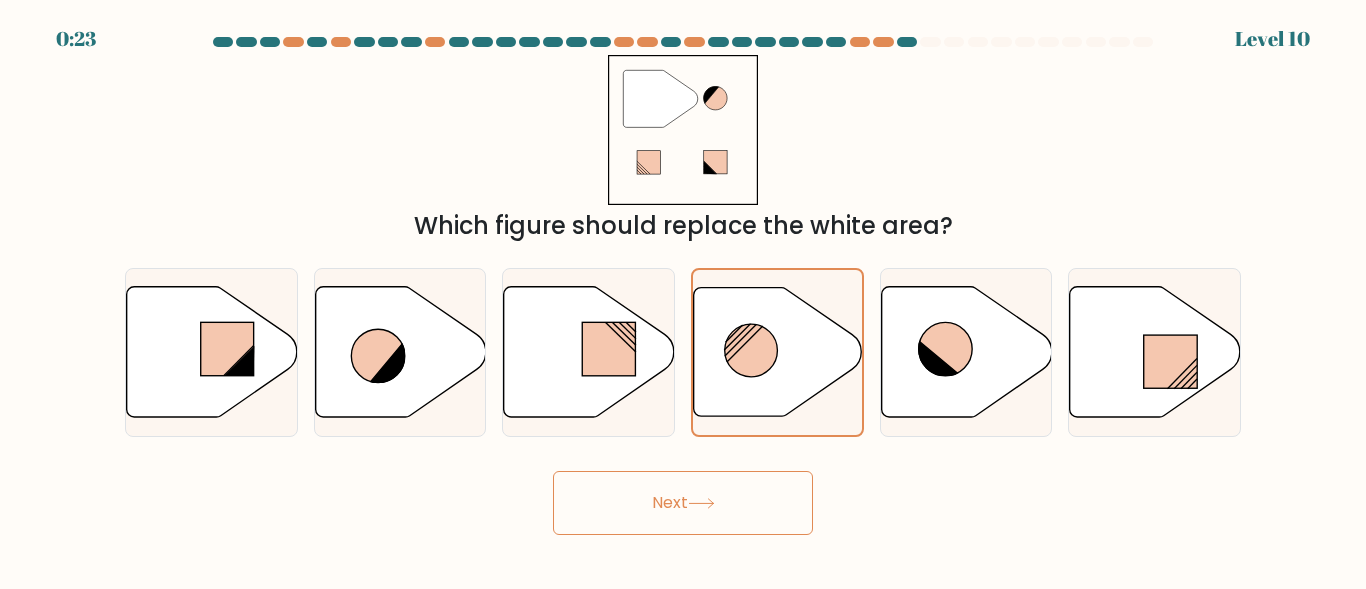 click 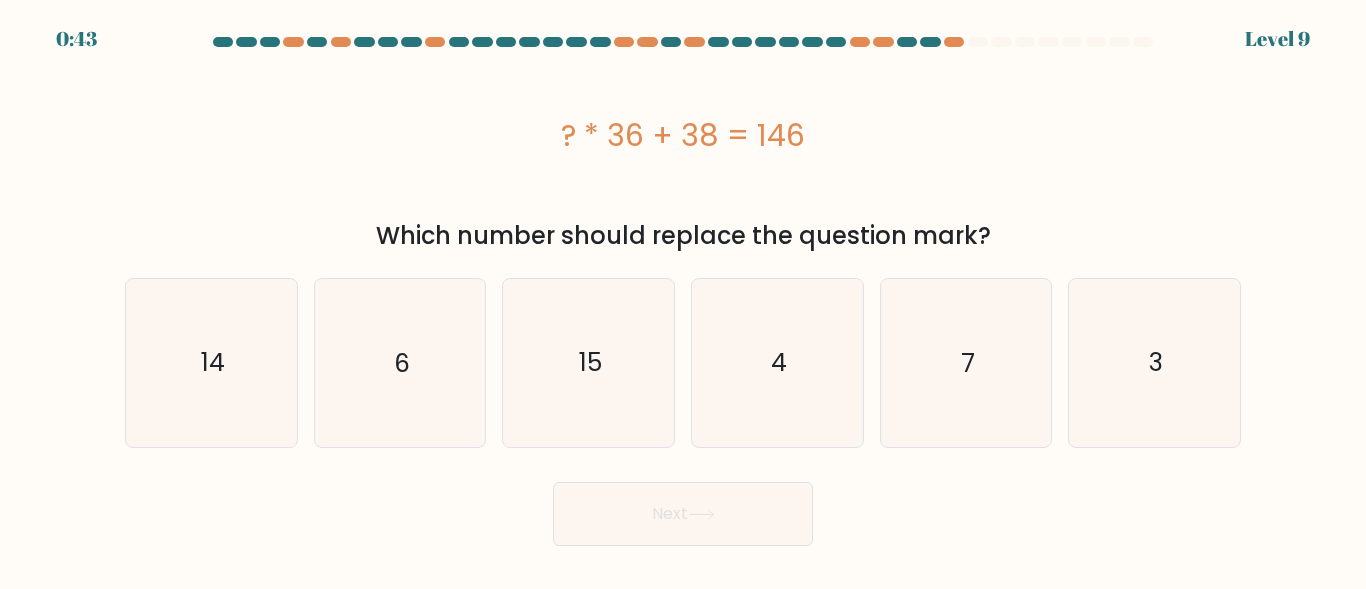 scroll, scrollTop: 0, scrollLeft: 0, axis: both 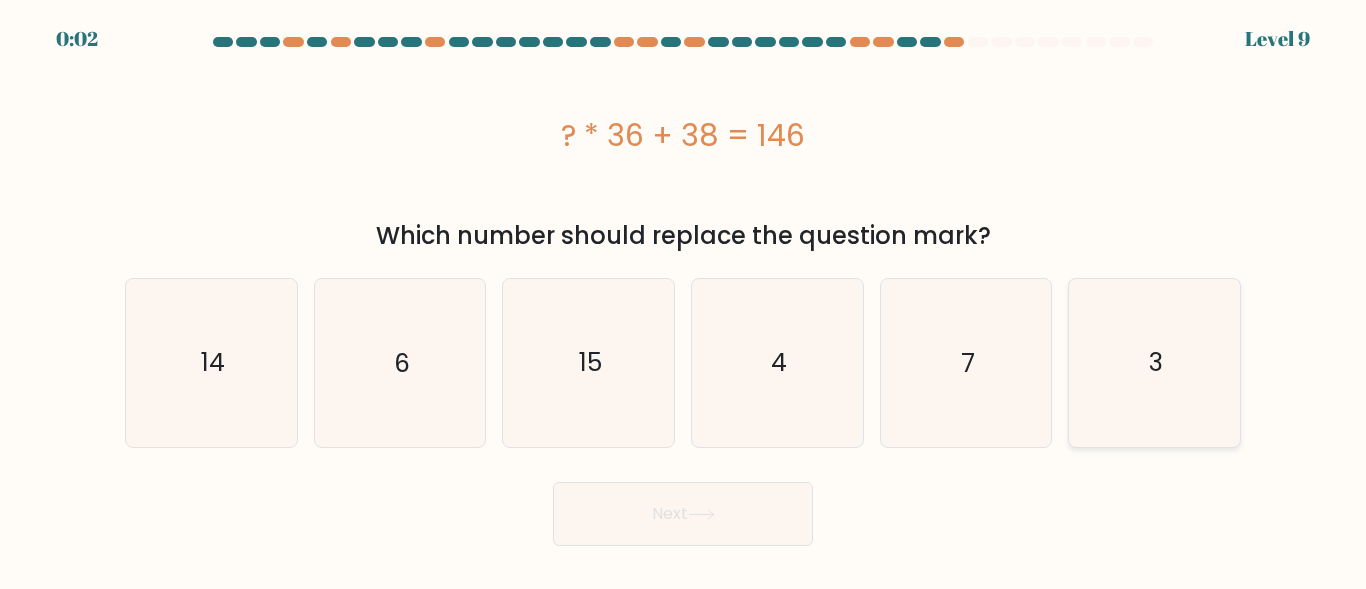 drag, startPoint x: 1119, startPoint y: 344, endPoint x: 1100, endPoint y: 385, distance: 45.188496 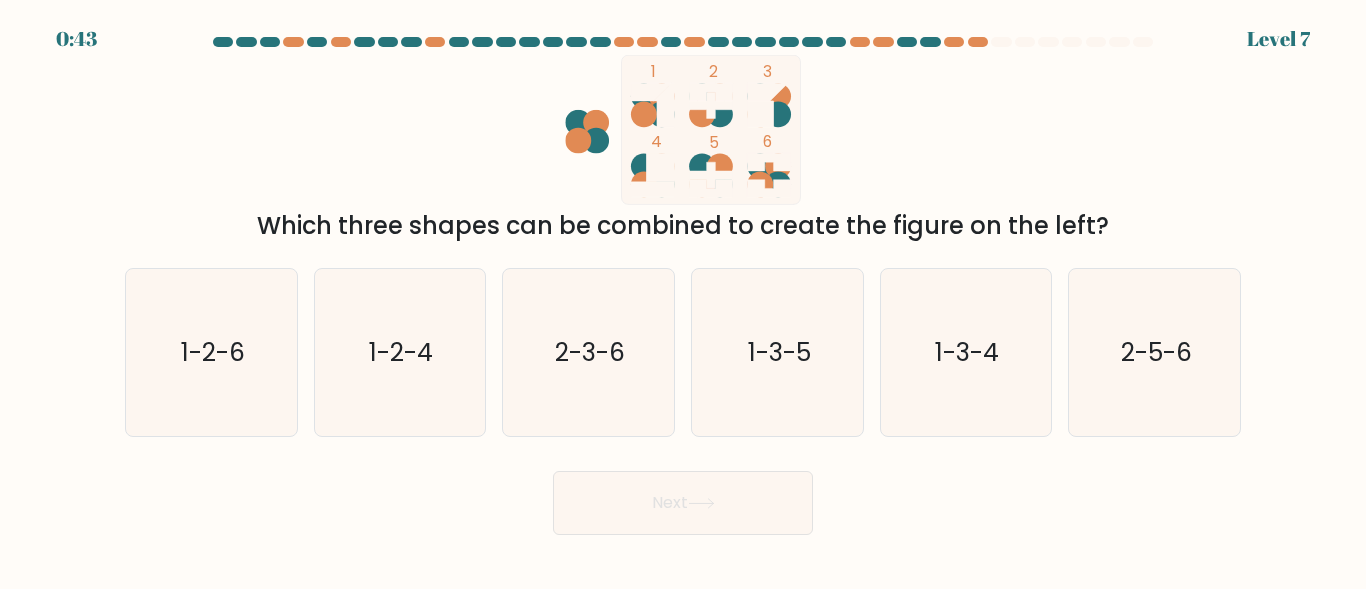 scroll, scrollTop: 0, scrollLeft: 0, axis: both 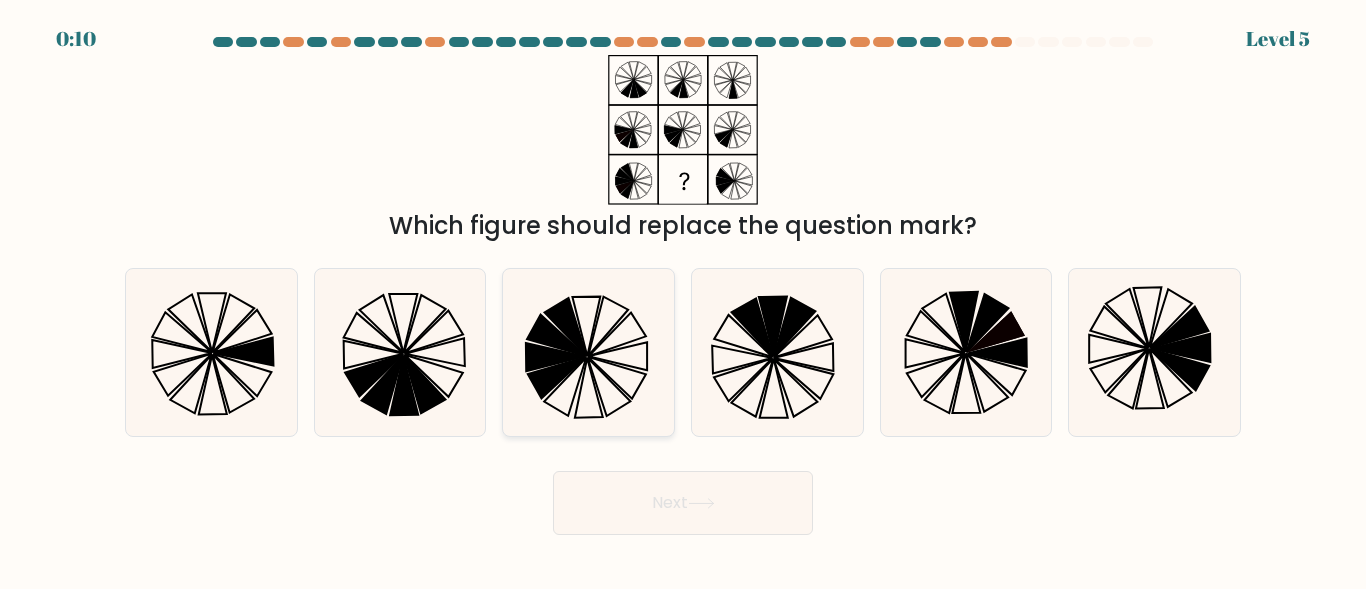 click 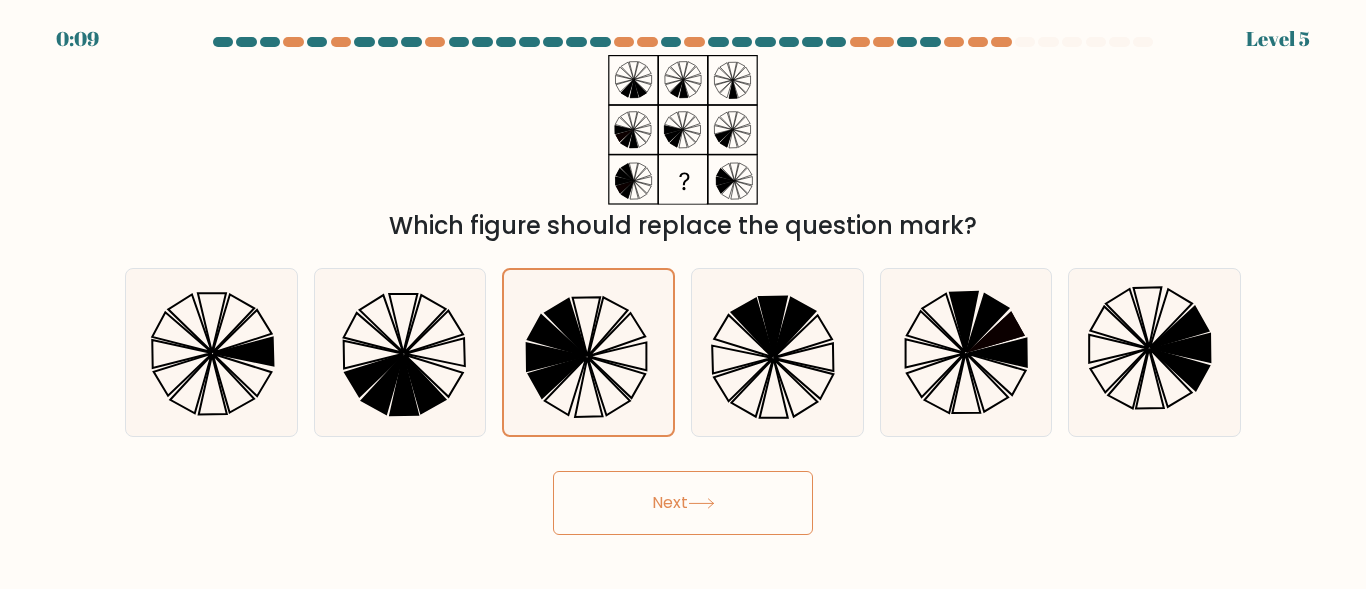 click on "Next" at bounding box center [683, 503] 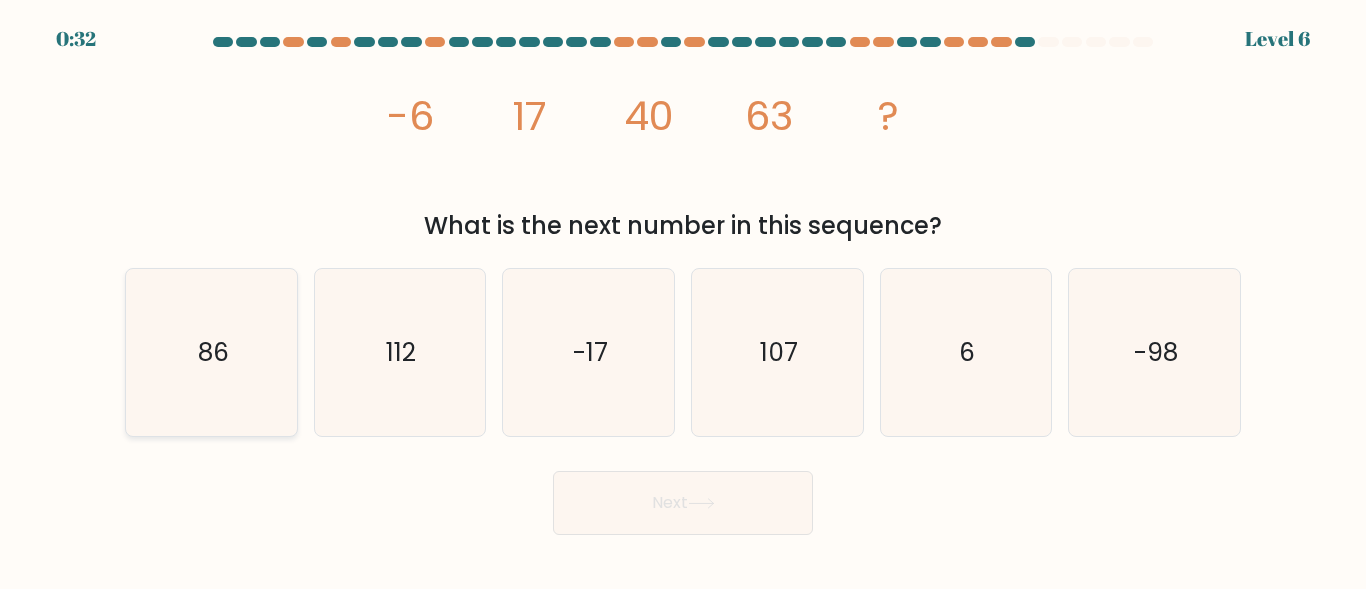 click on "86" 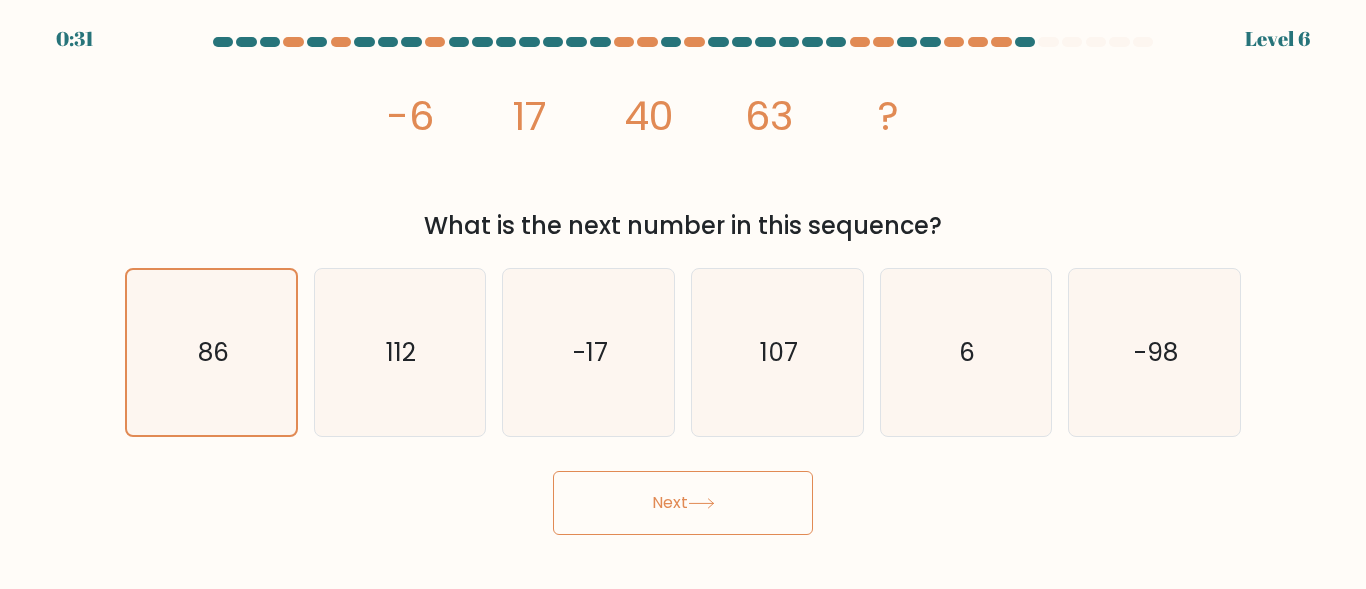 click on "Next" at bounding box center (683, 503) 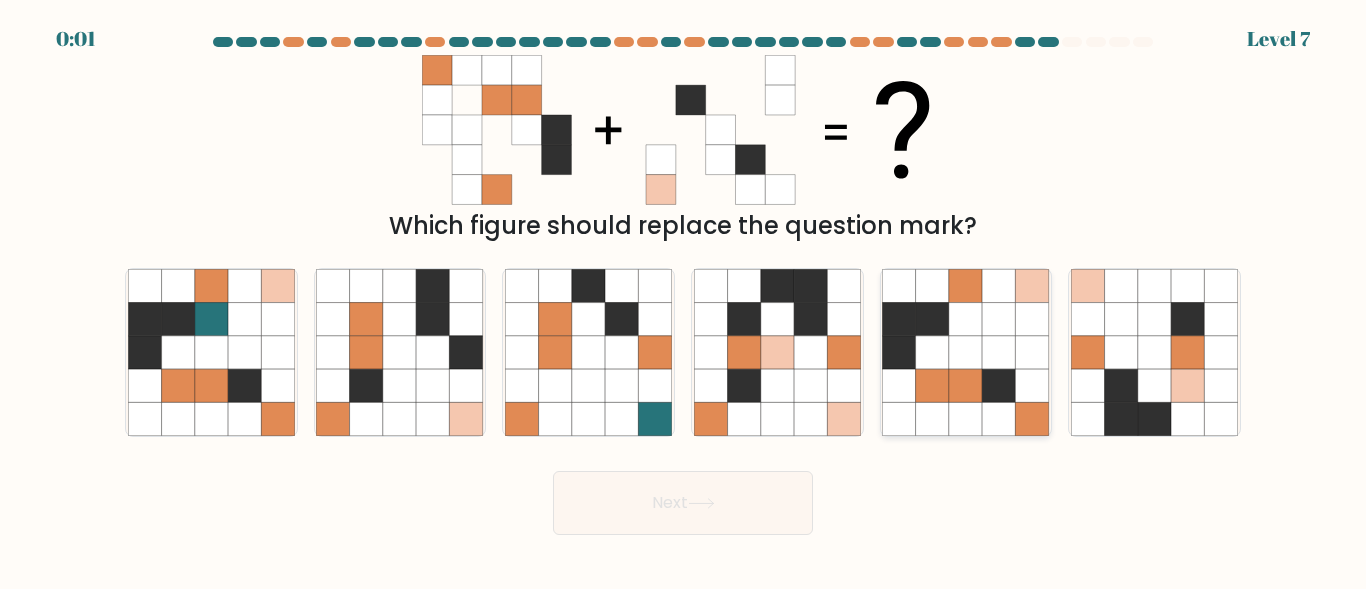click 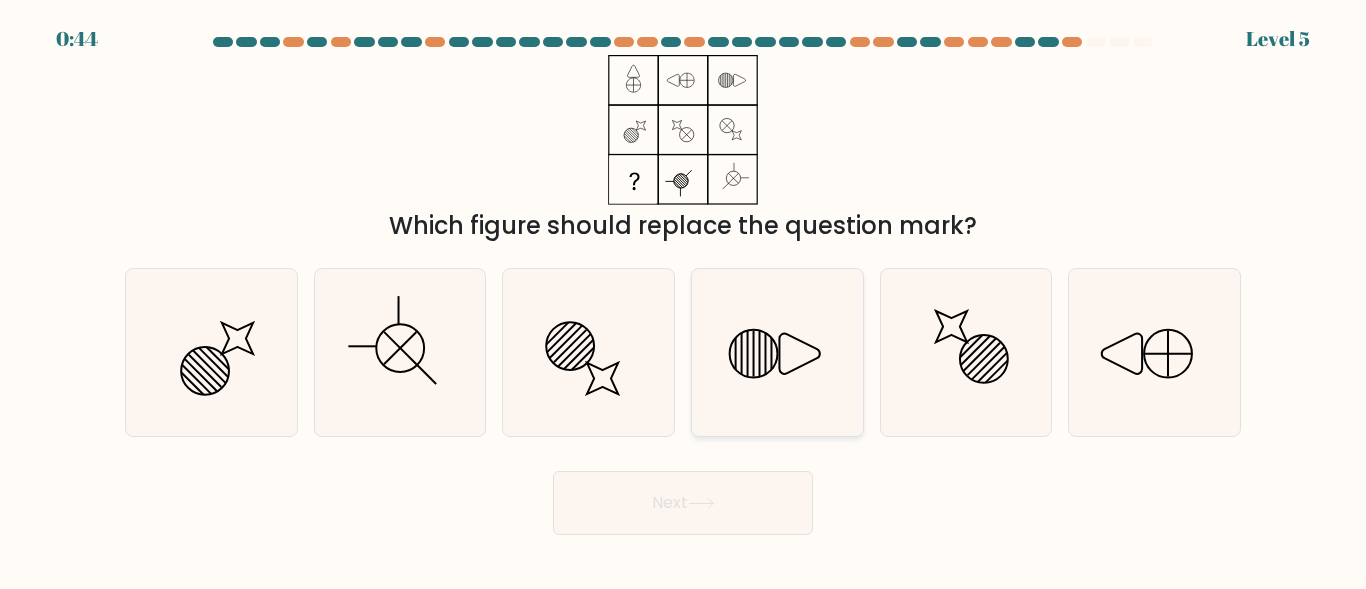 scroll, scrollTop: 0, scrollLeft: 0, axis: both 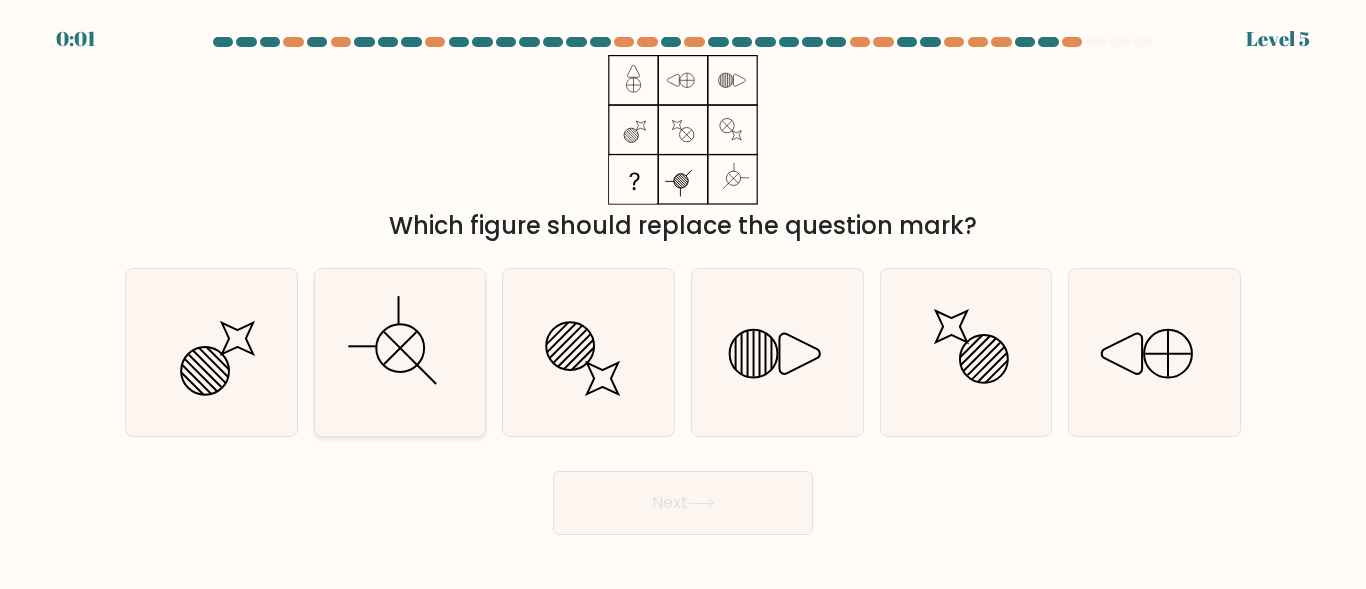 click 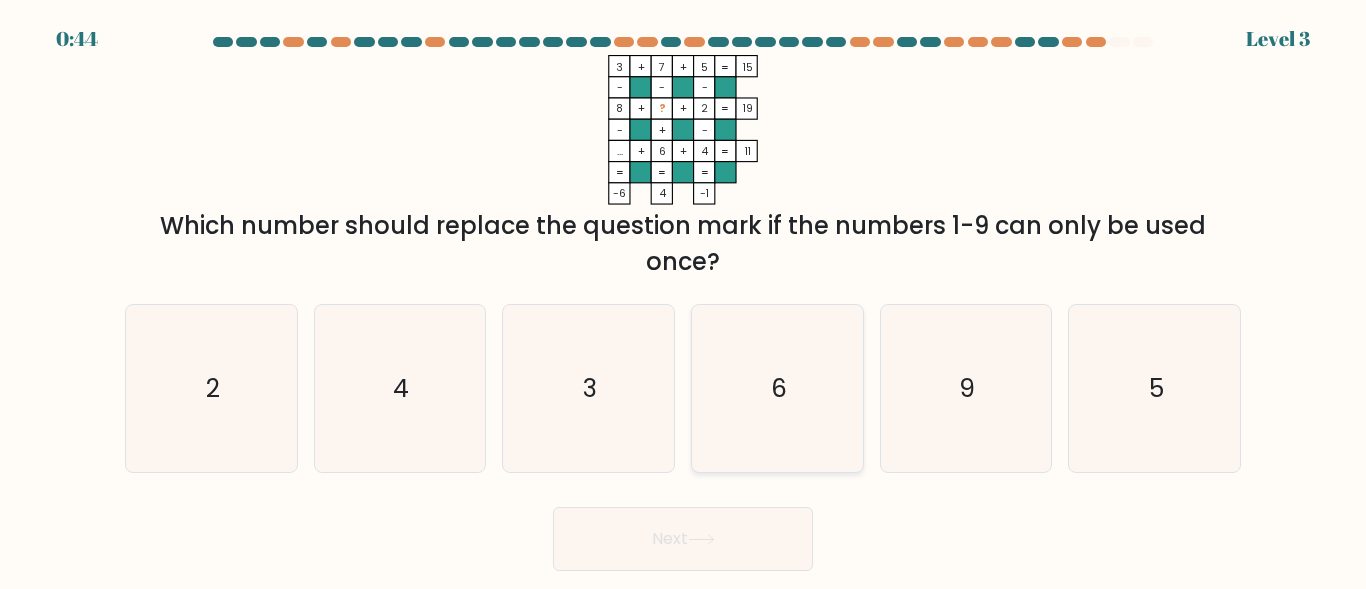 scroll, scrollTop: 0, scrollLeft: 0, axis: both 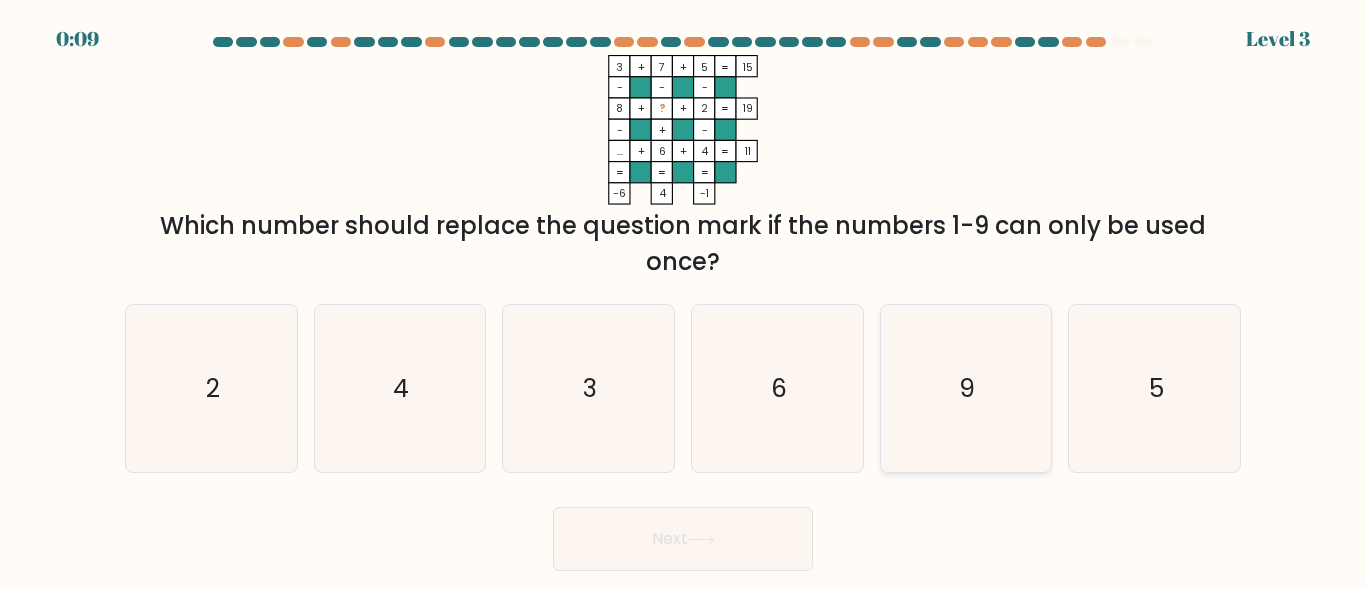 click on "9" 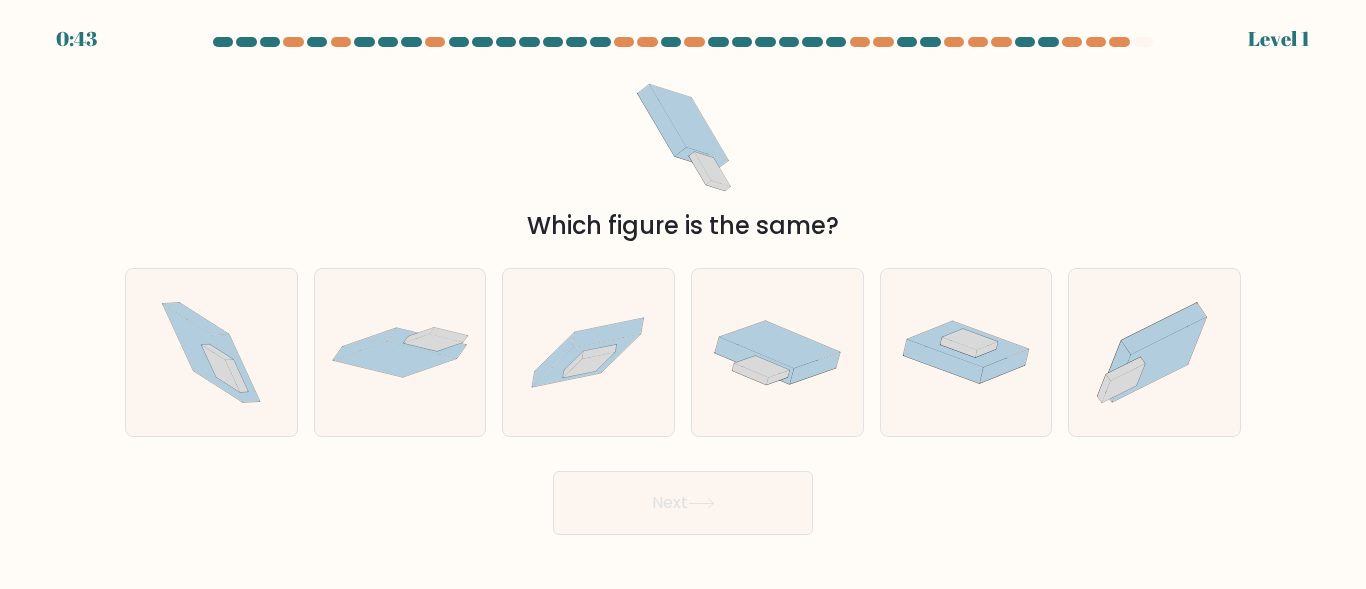 scroll, scrollTop: 0, scrollLeft: 0, axis: both 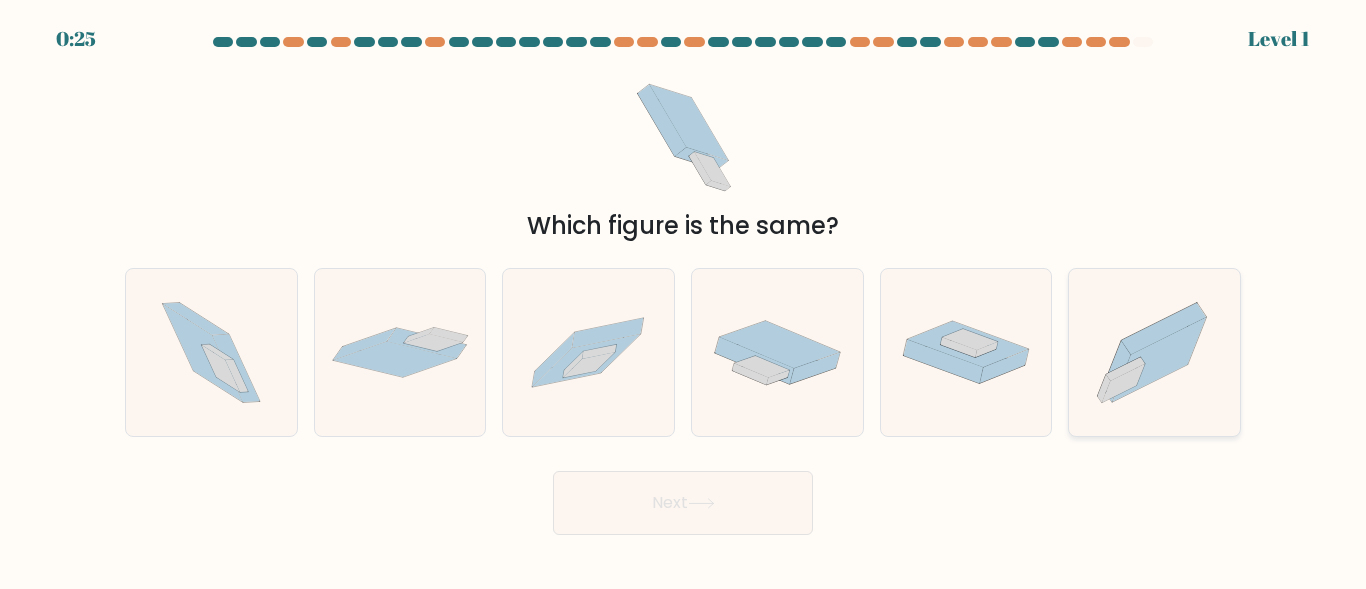 click 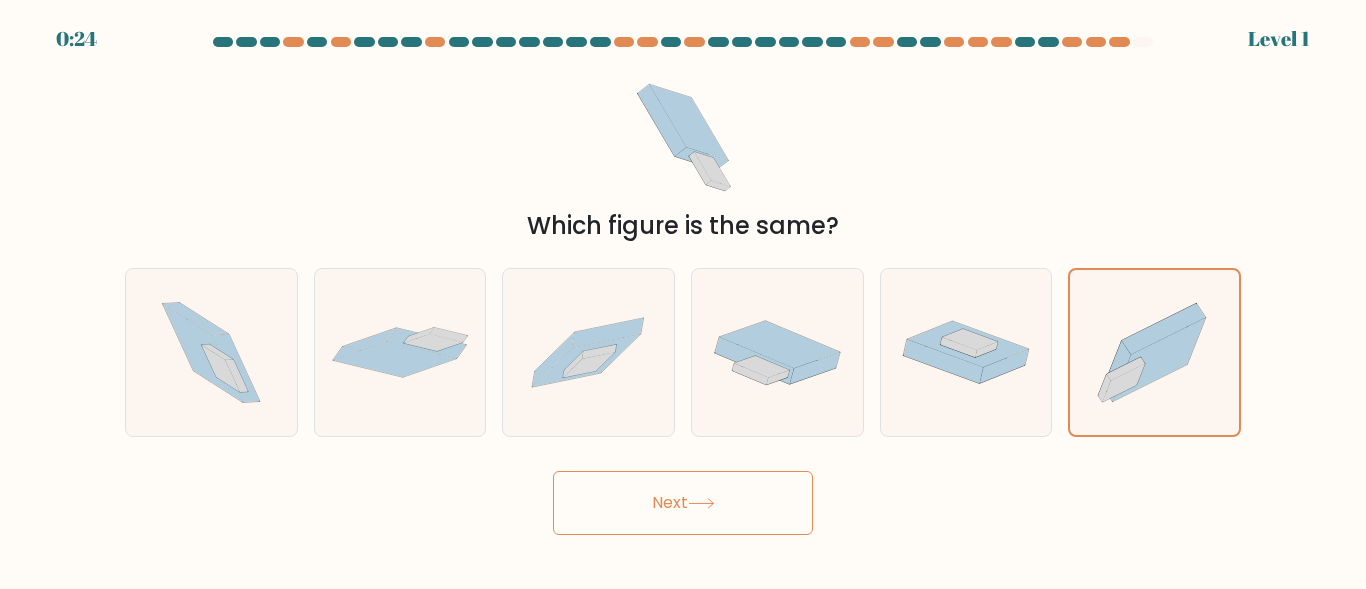 click on "Next" at bounding box center (683, 503) 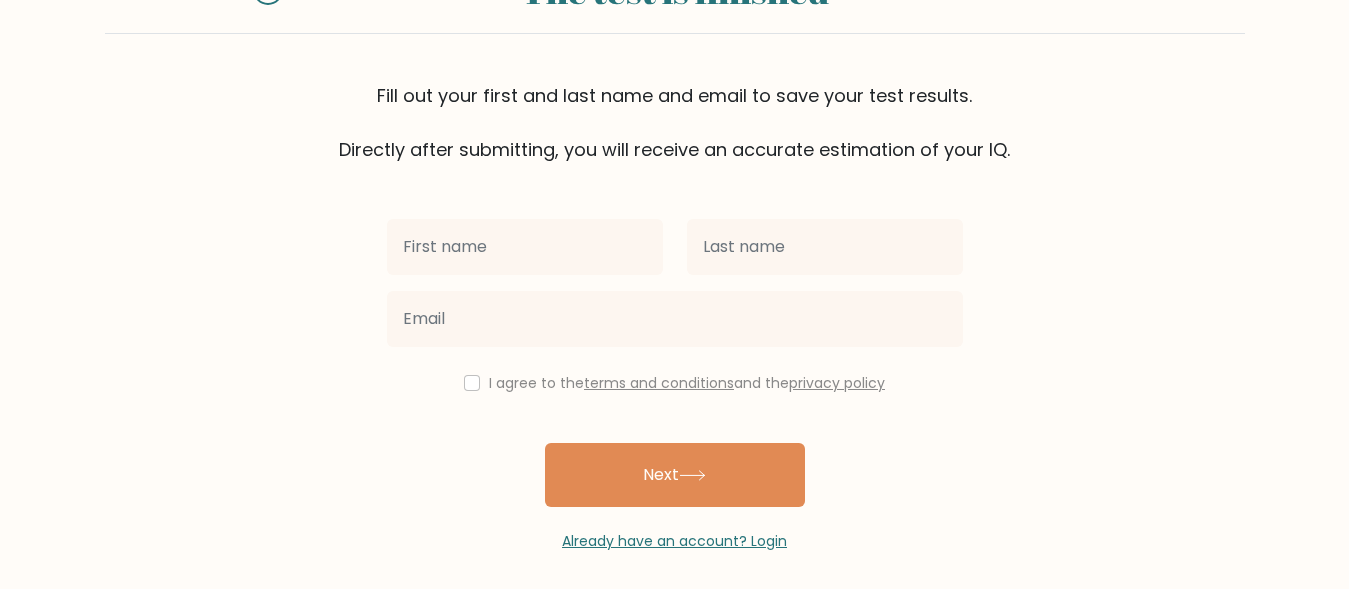 scroll, scrollTop: 115, scrollLeft: 0, axis: vertical 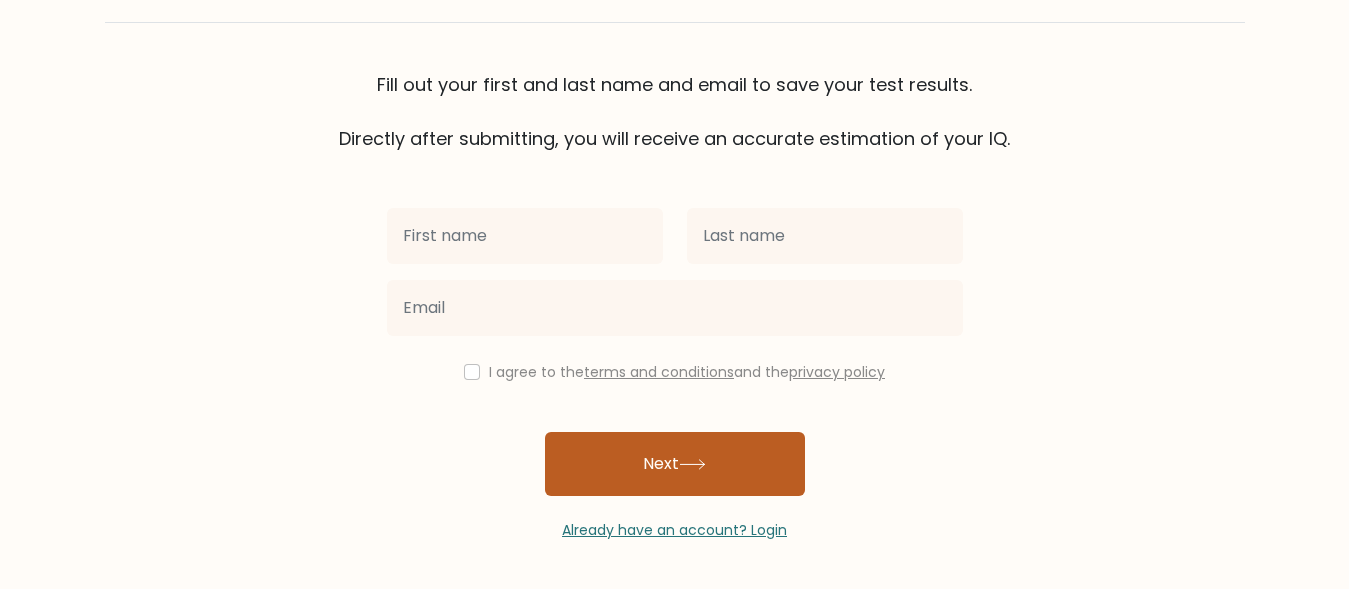 click 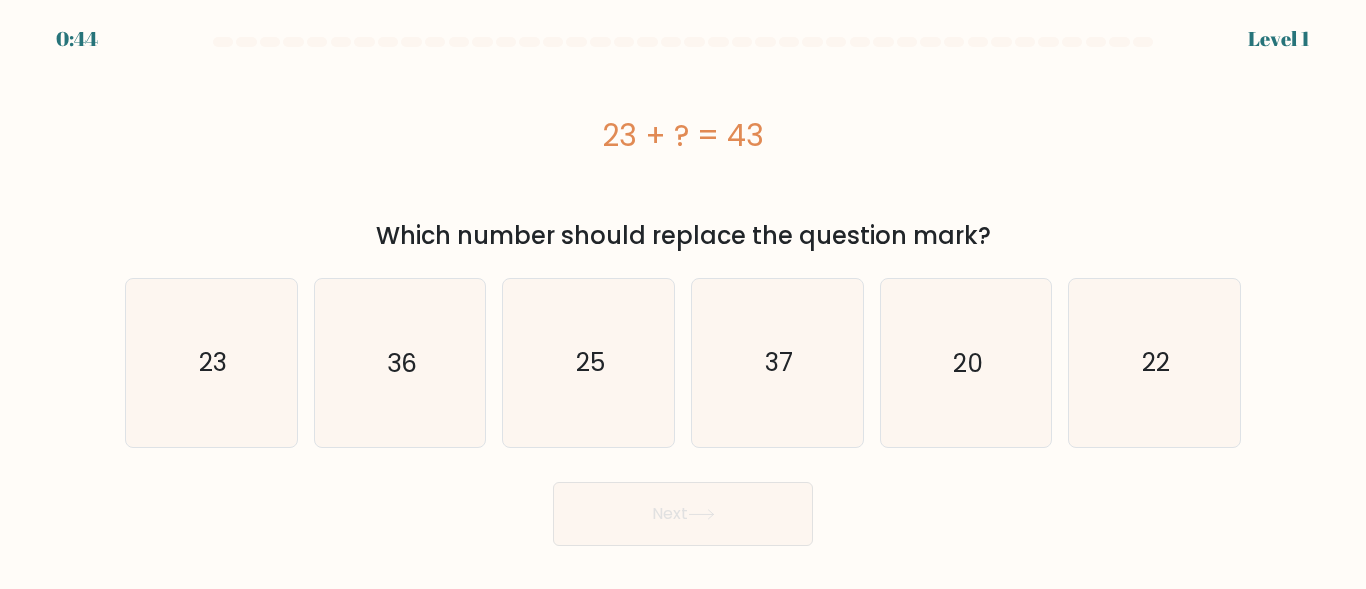scroll, scrollTop: 0, scrollLeft: 0, axis: both 